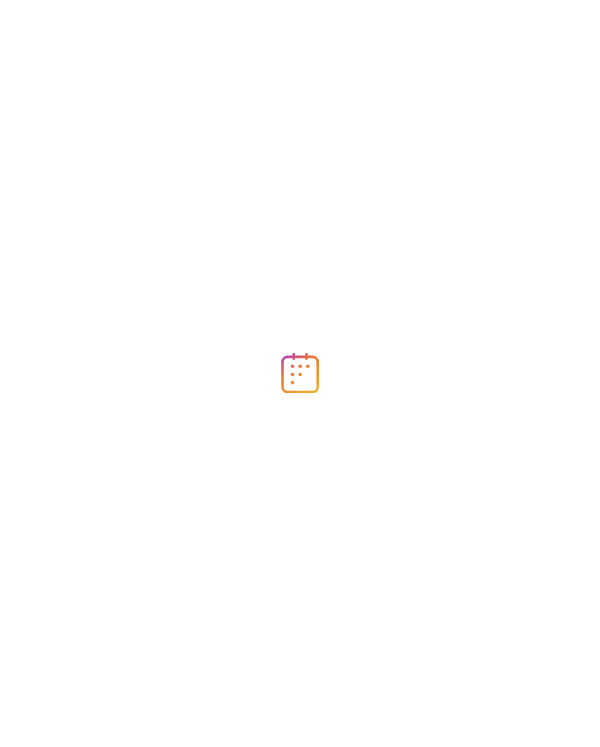 scroll, scrollTop: 0, scrollLeft: 0, axis: both 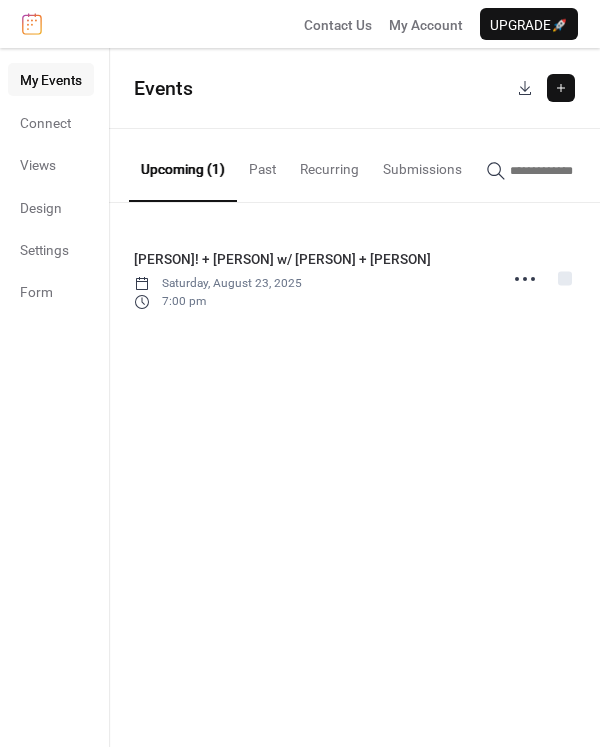click at bounding box center [561, 88] 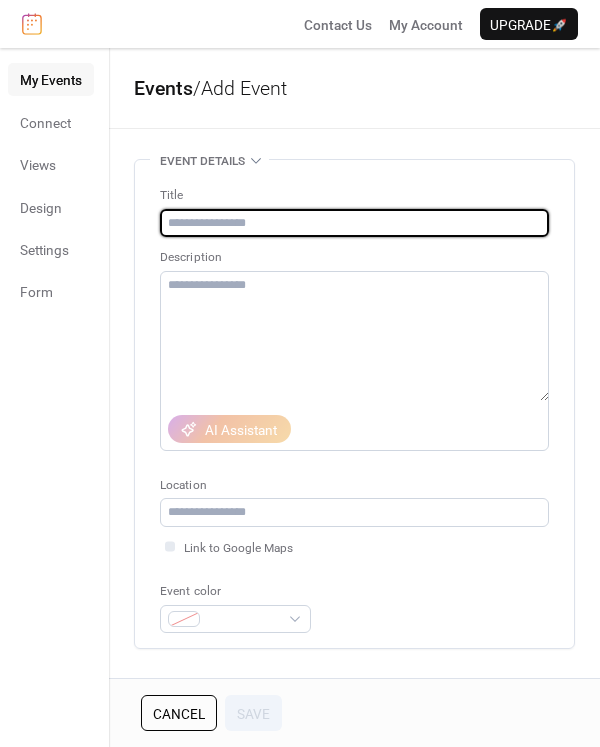 click at bounding box center [354, 223] 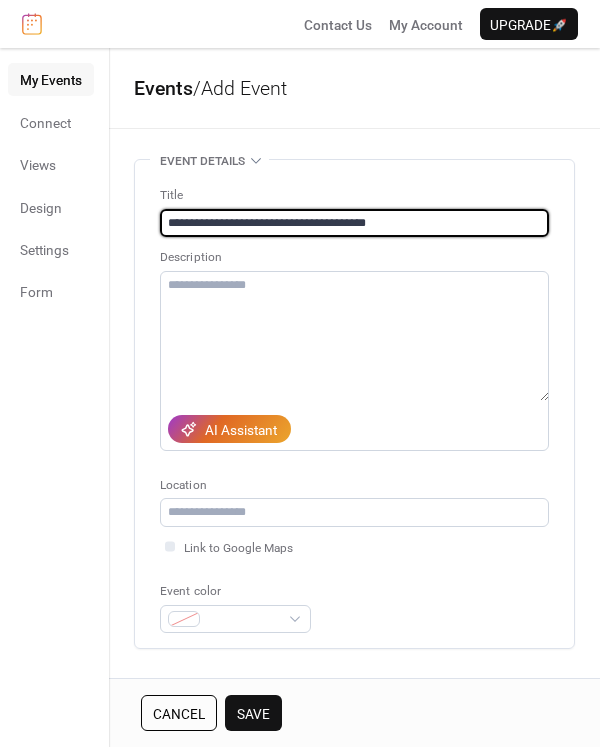 type on "**********" 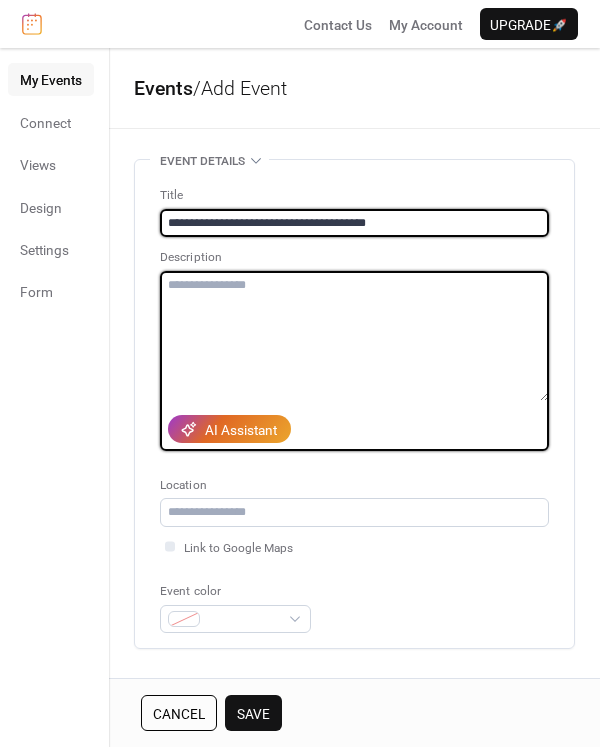click at bounding box center [354, 336] 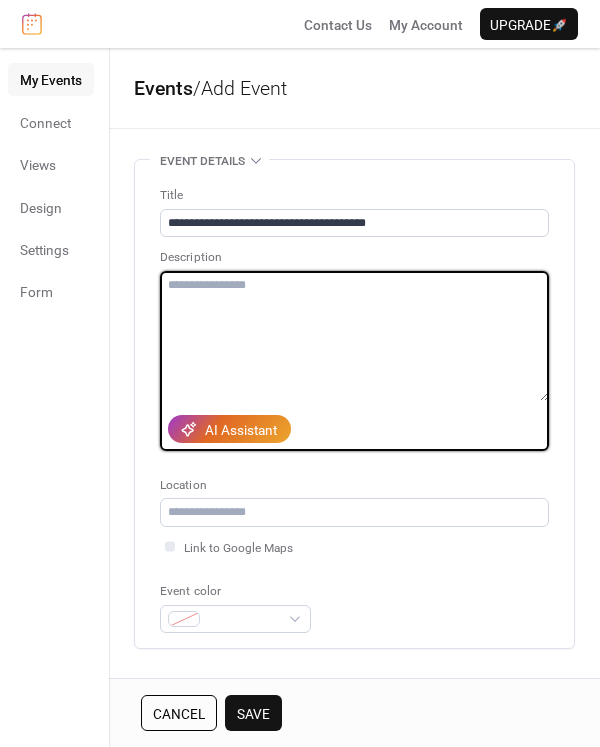 paste on "**********" 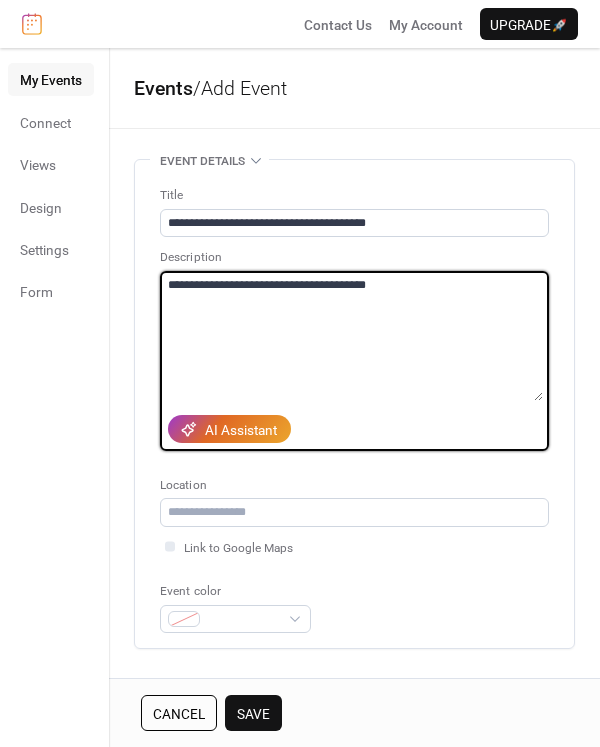 type on "**********" 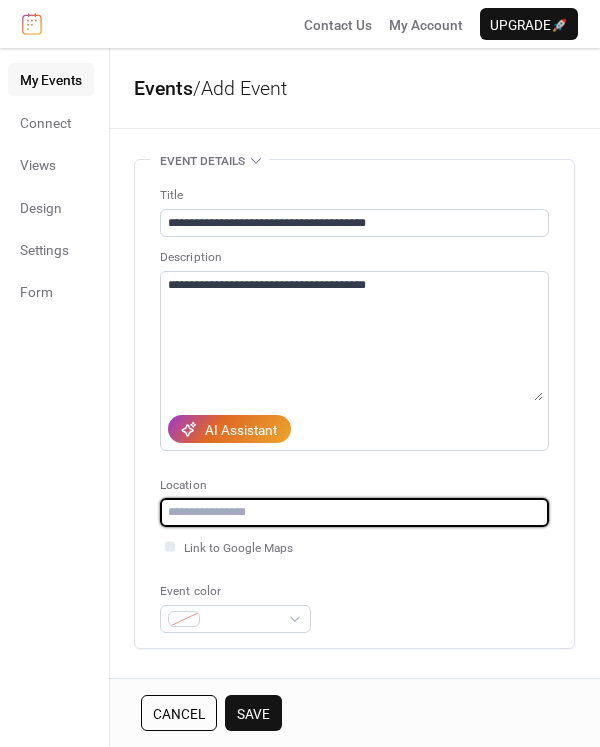click at bounding box center (354, 512) 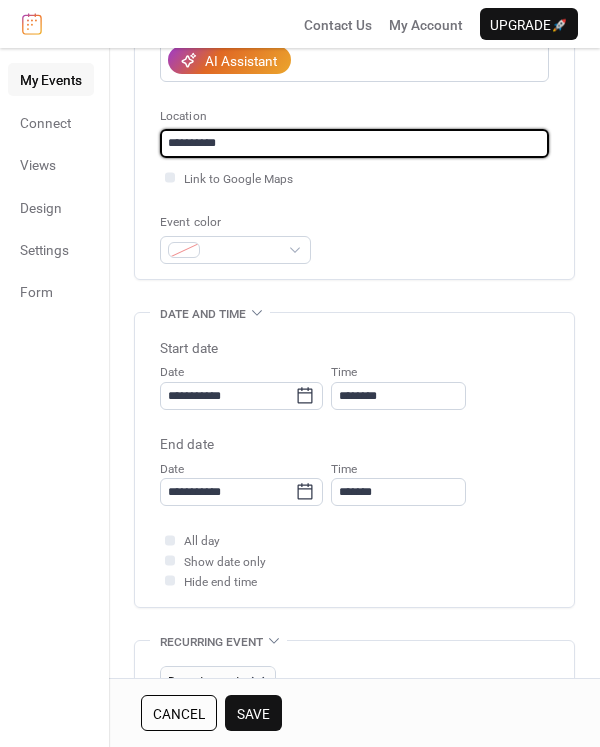 scroll, scrollTop: 370, scrollLeft: 0, axis: vertical 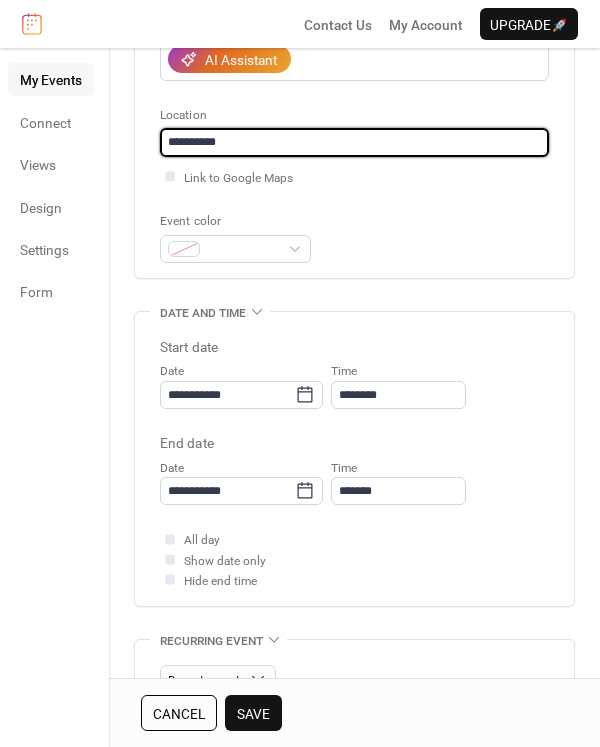 type on "**********" 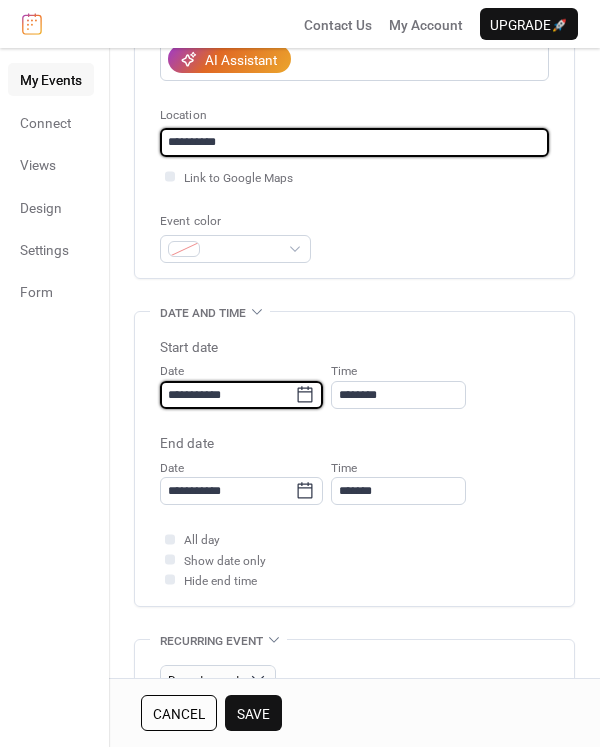 click on "**********" at bounding box center (227, 395) 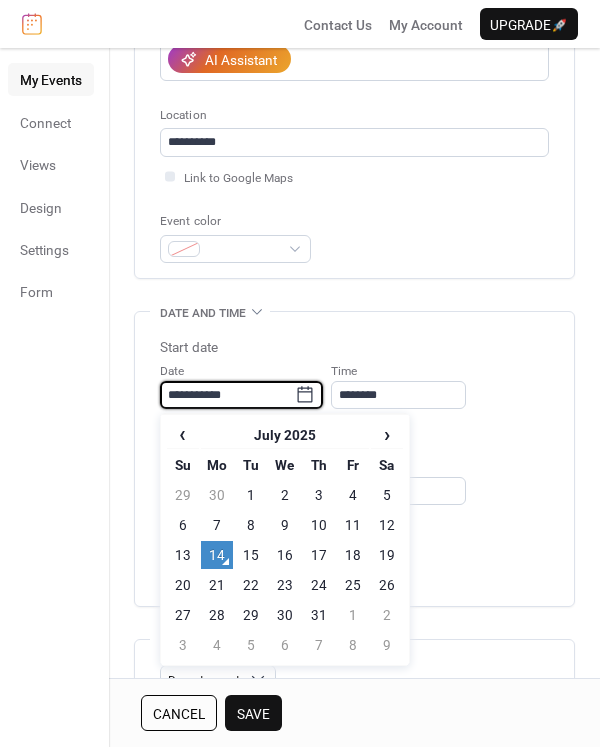 click on "10" at bounding box center [319, 525] 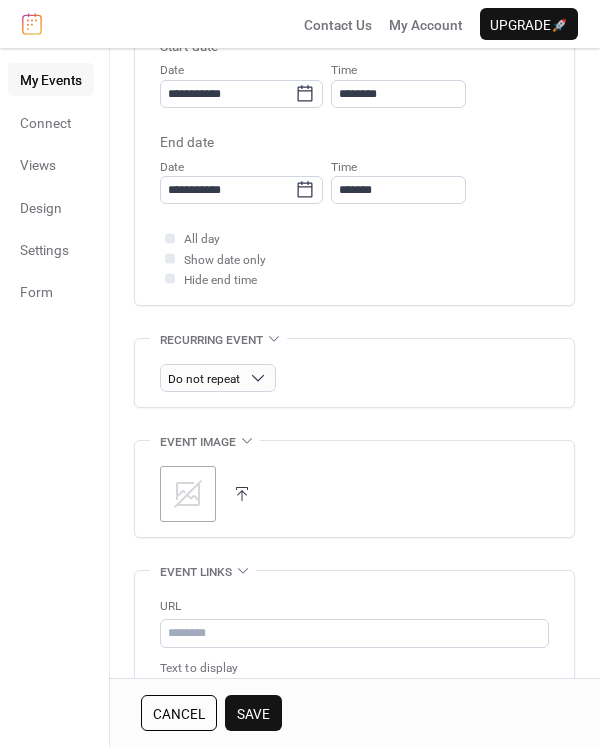 scroll, scrollTop: 672, scrollLeft: 0, axis: vertical 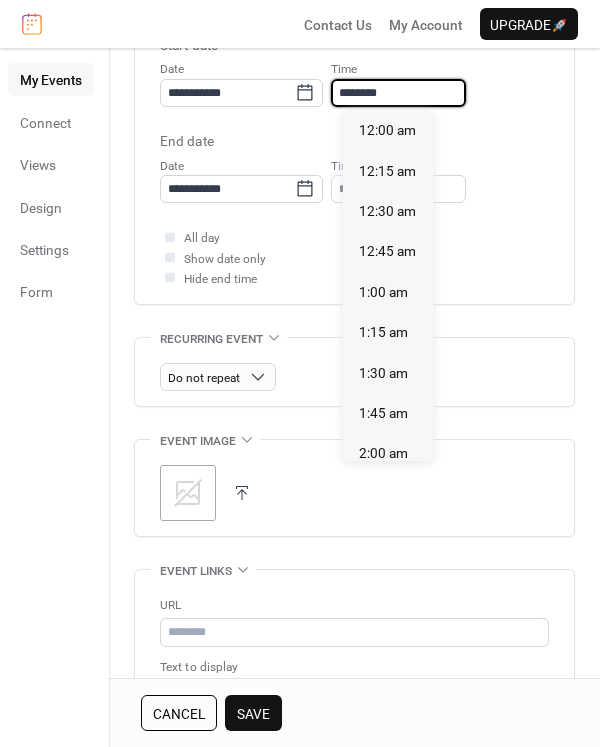 click on "********" at bounding box center [398, 93] 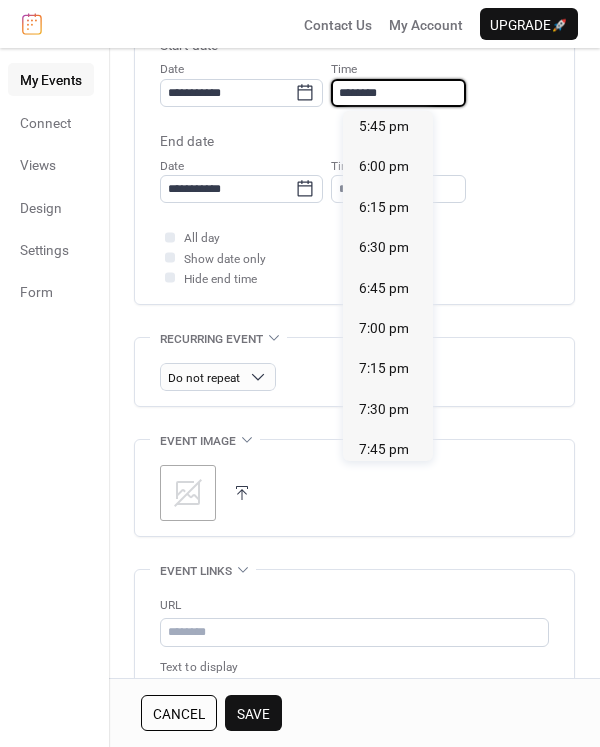 scroll, scrollTop: 2880, scrollLeft: 0, axis: vertical 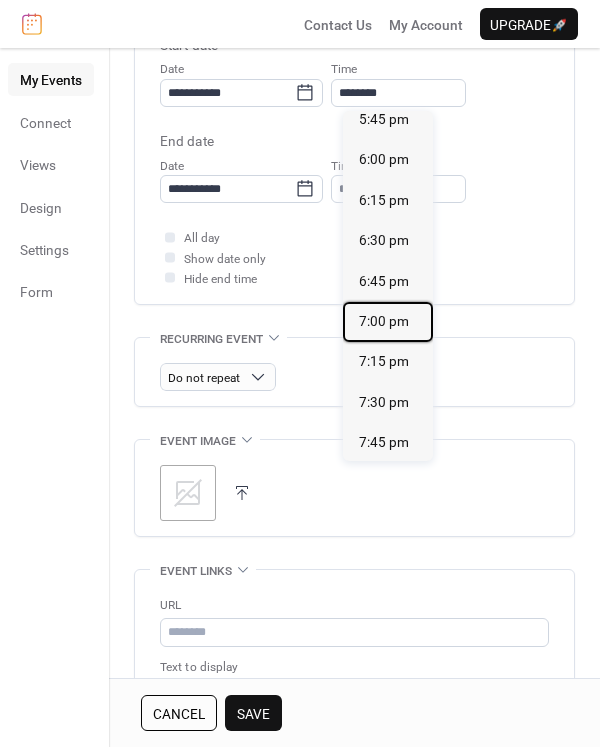 click on "7:00 pm" at bounding box center [384, 321] 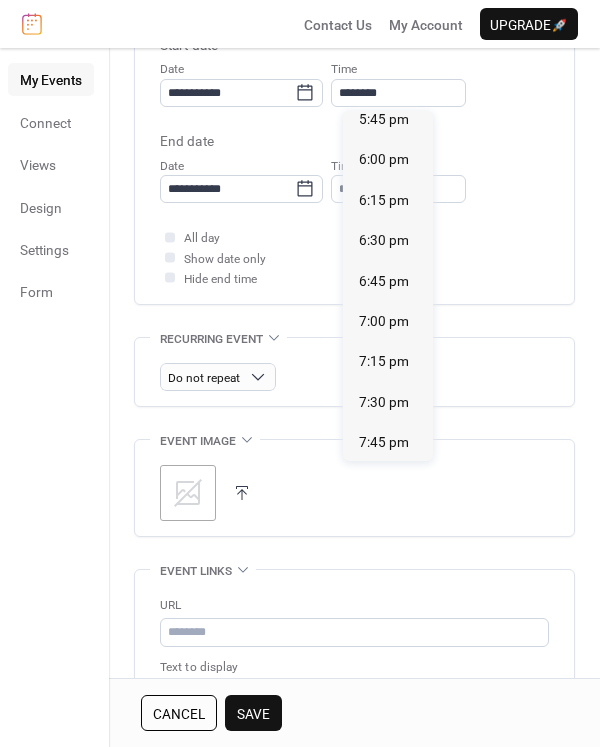 type on "*******" 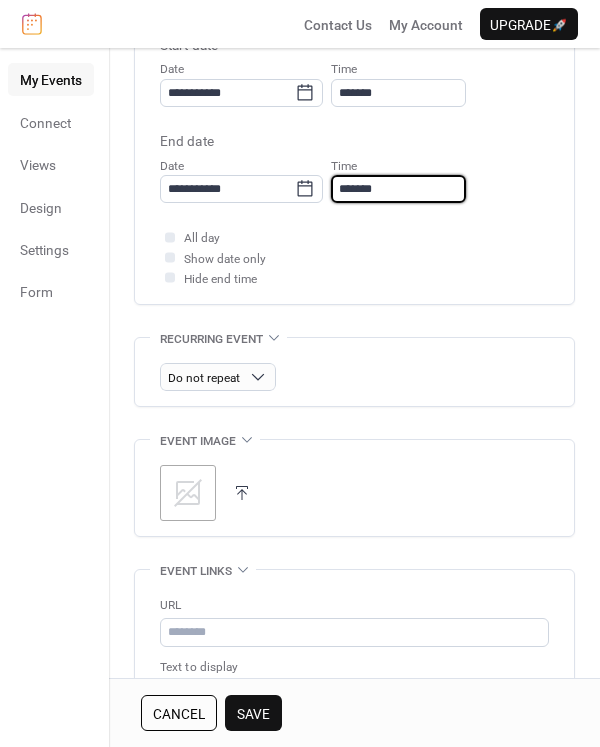 click on "*******" at bounding box center [398, 189] 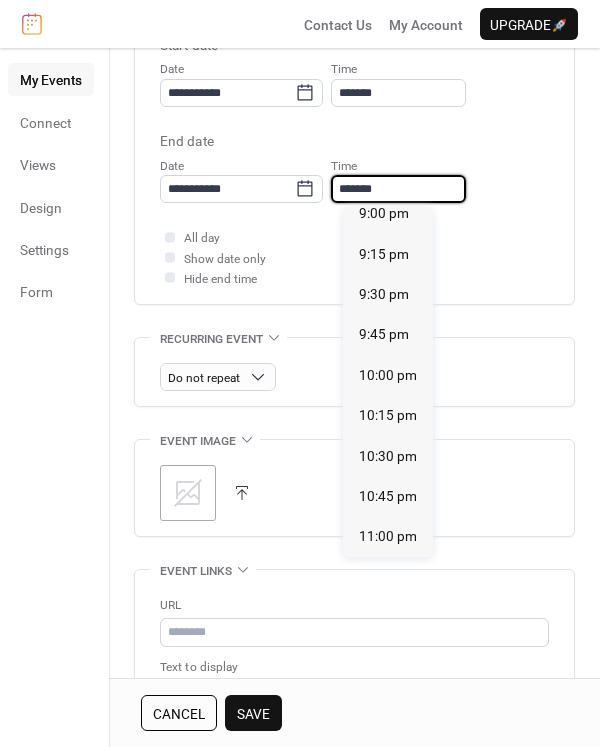 scroll, scrollTop: 297, scrollLeft: 0, axis: vertical 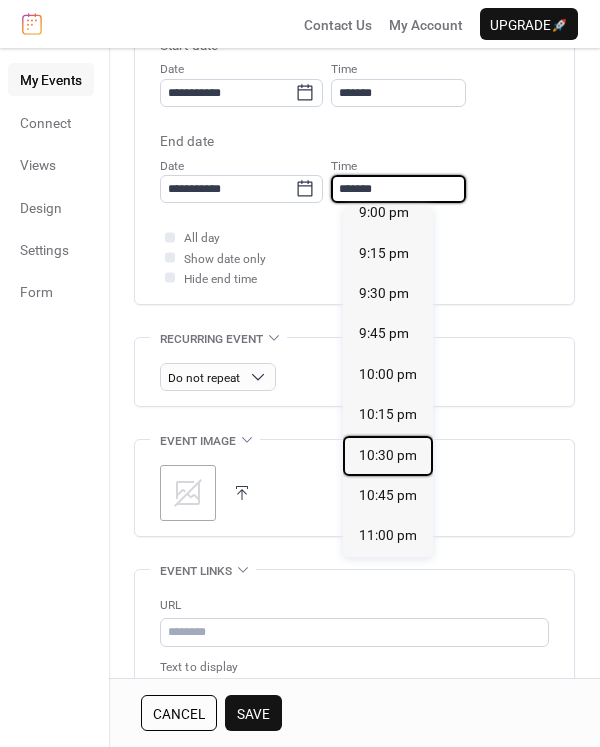 click on "10:30 pm" at bounding box center [388, 456] 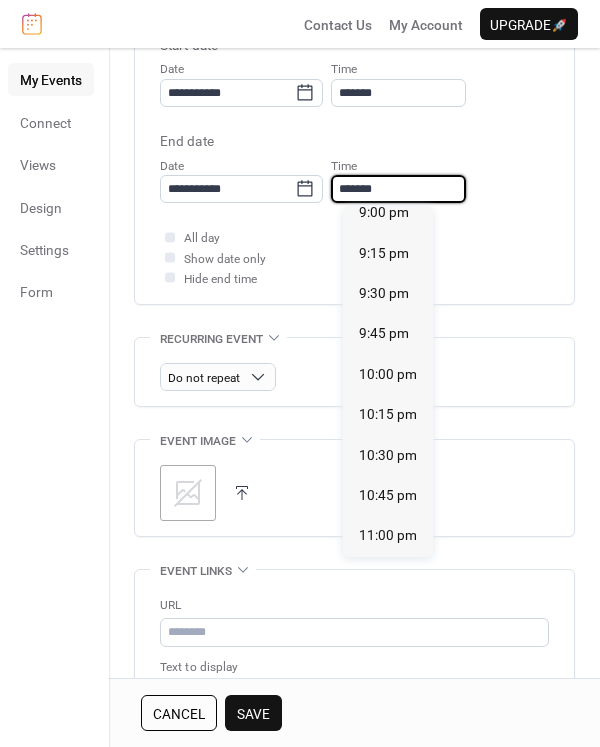 type on "********" 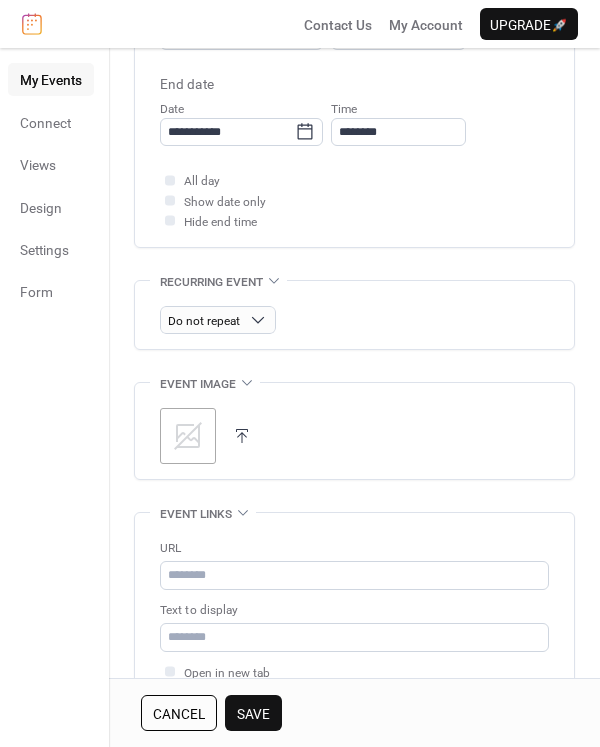scroll, scrollTop: 730, scrollLeft: 0, axis: vertical 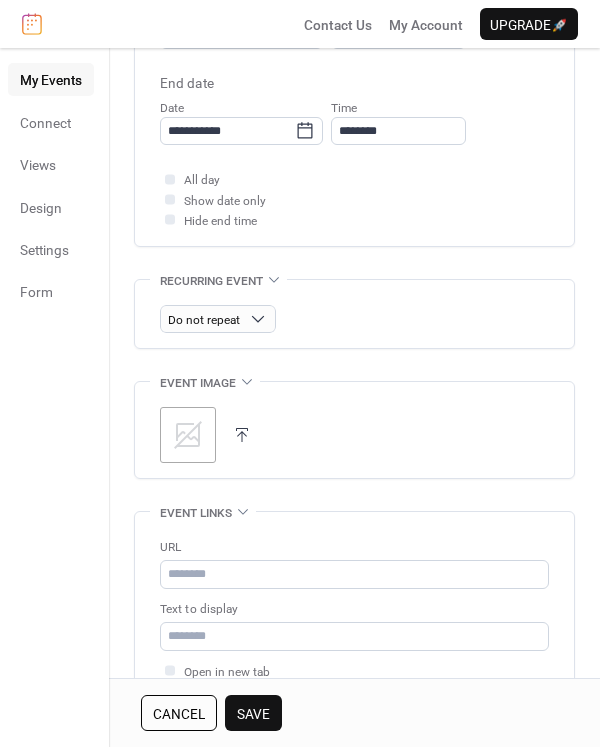 click 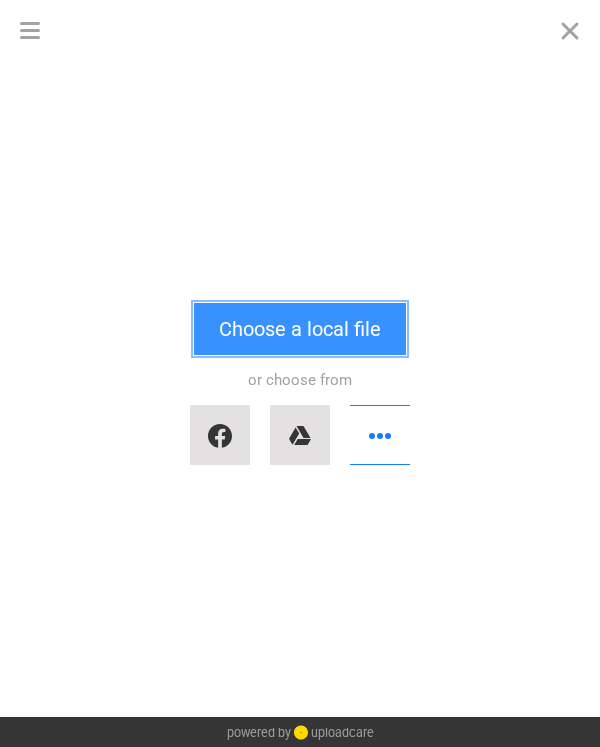 click on "Choose a local file" at bounding box center (300, 329) 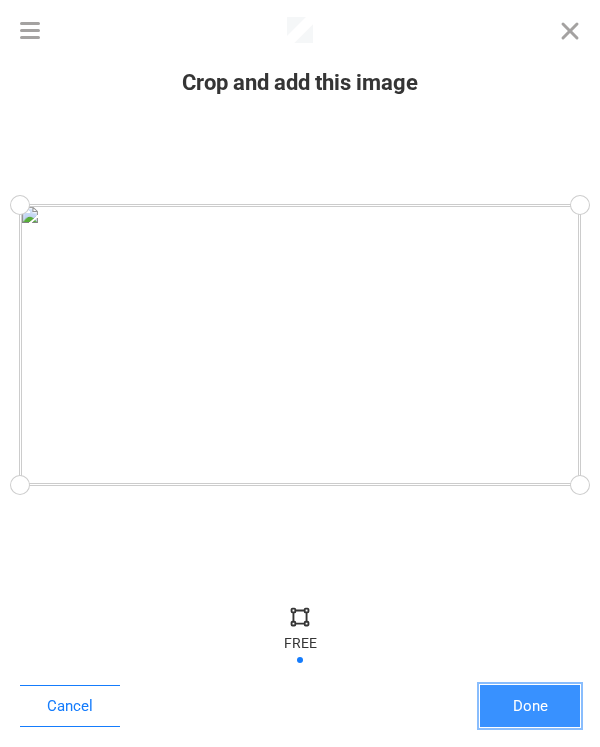 click on "Done" at bounding box center [530, 706] 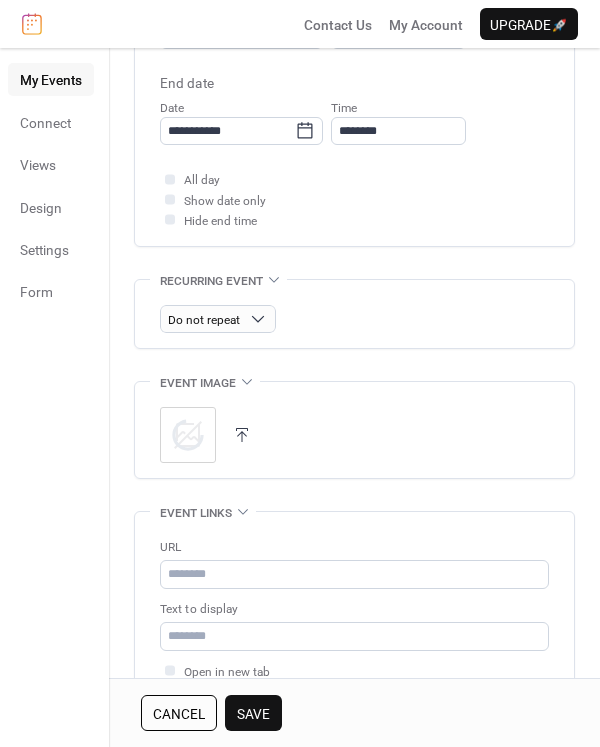 scroll, scrollTop: 891, scrollLeft: 0, axis: vertical 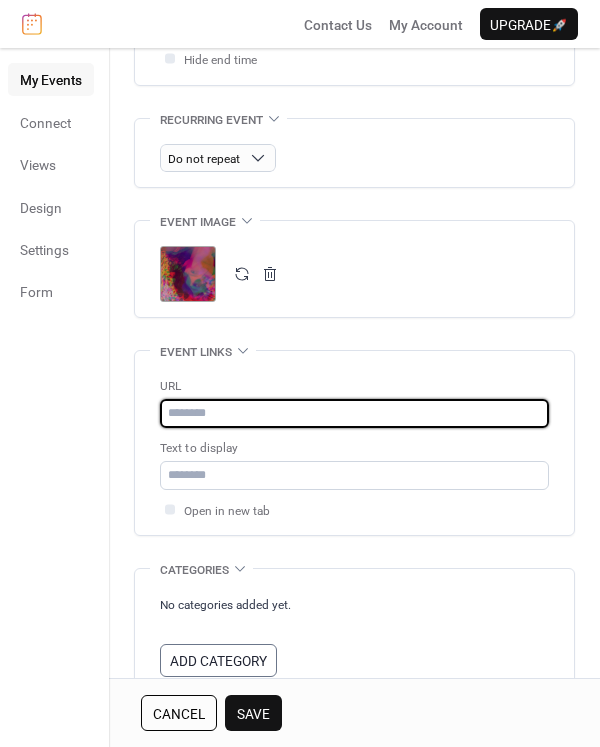 click at bounding box center (354, 413) 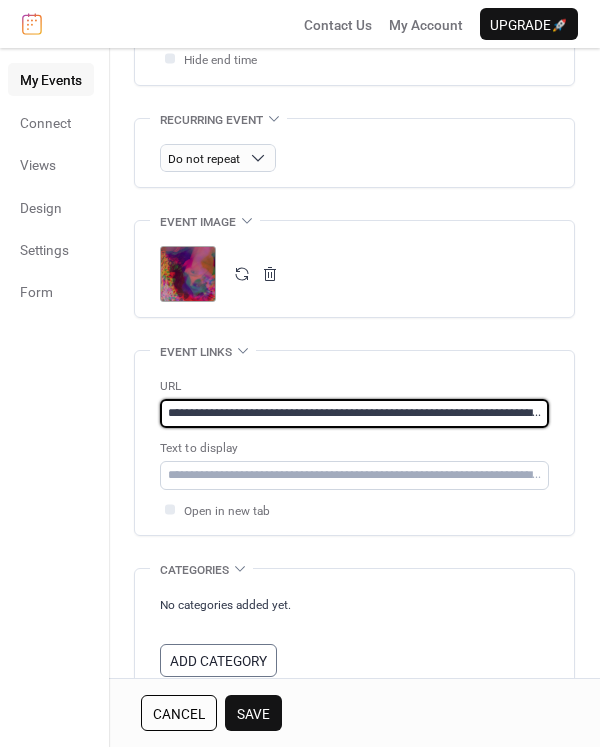 scroll, scrollTop: 0, scrollLeft: 89, axis: horizontal 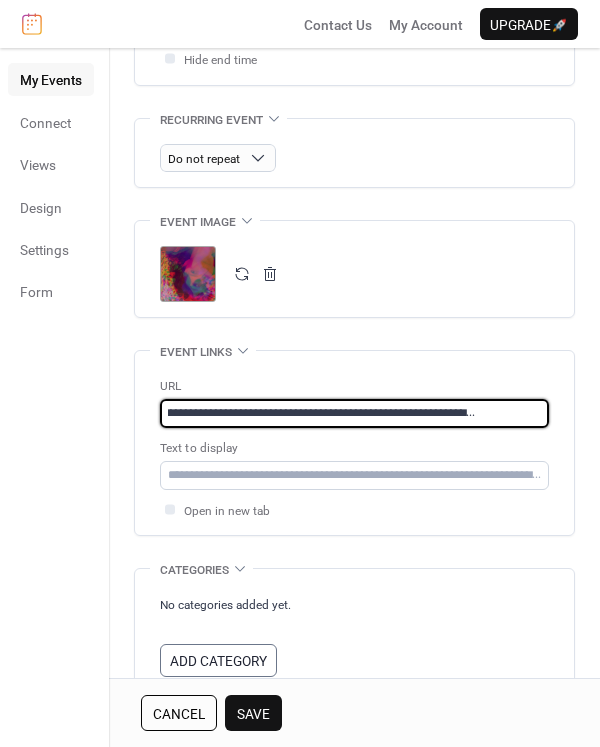 type on "**********" 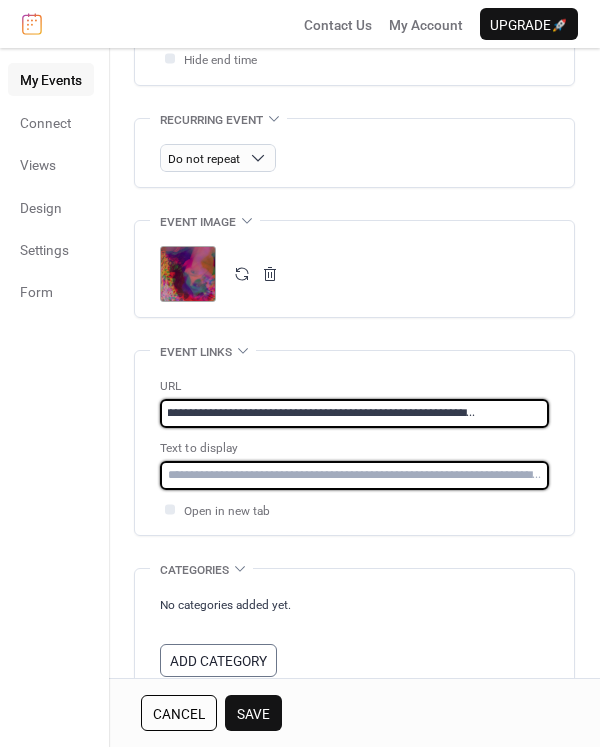 click at bounding box center [354, 475] 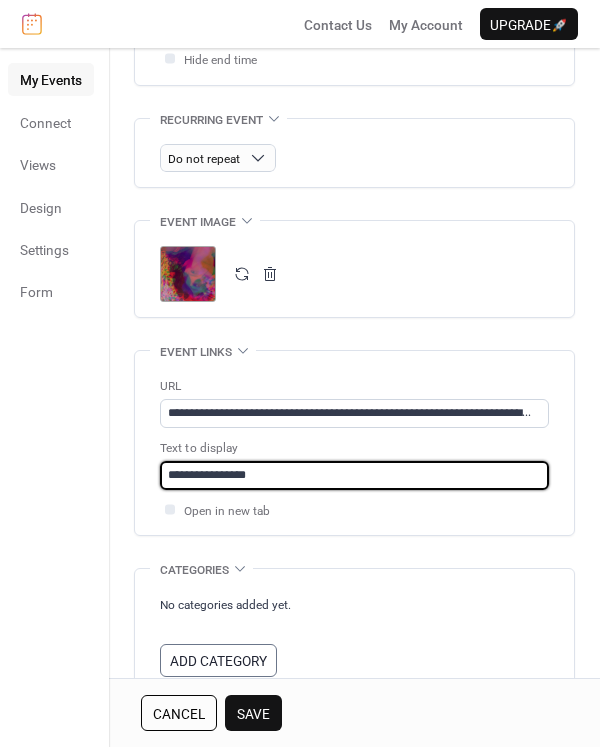 scroll, scrollTop: 1065, scrollLeft: 0, axis: vertical 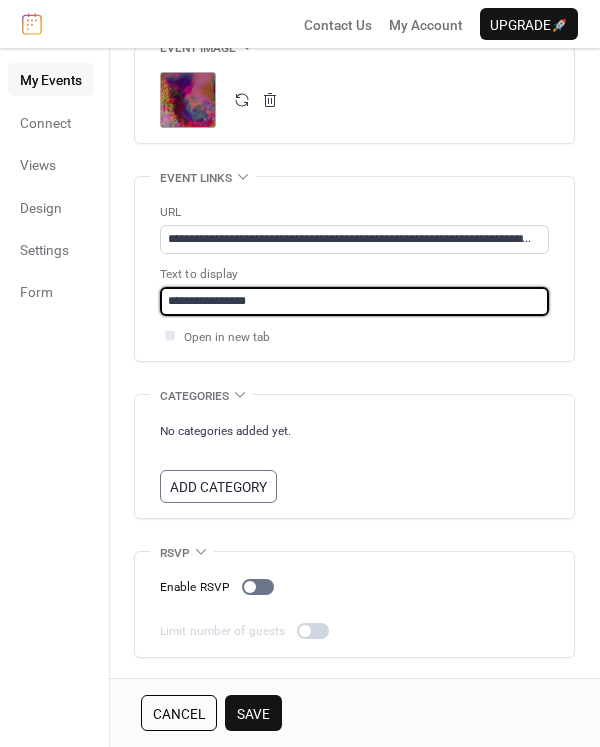 type on "**********" 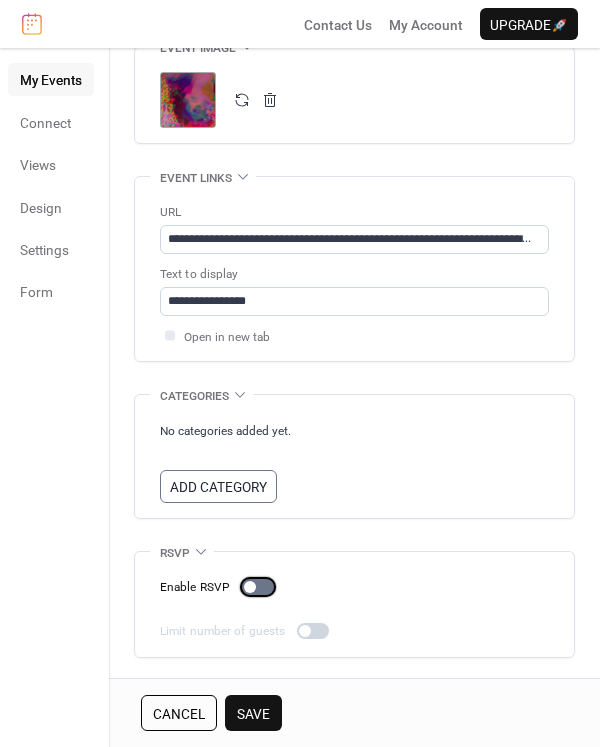 click at bounding box center [250, 587] 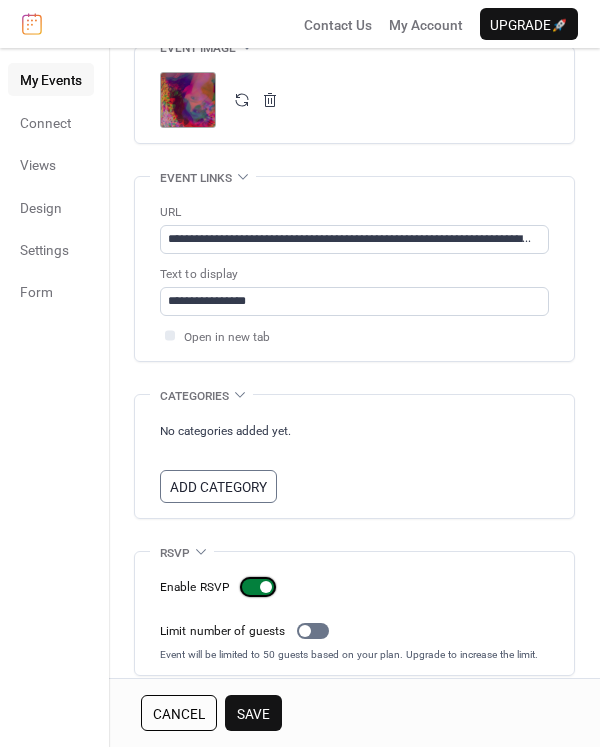 click at bounding box center (258, 587) 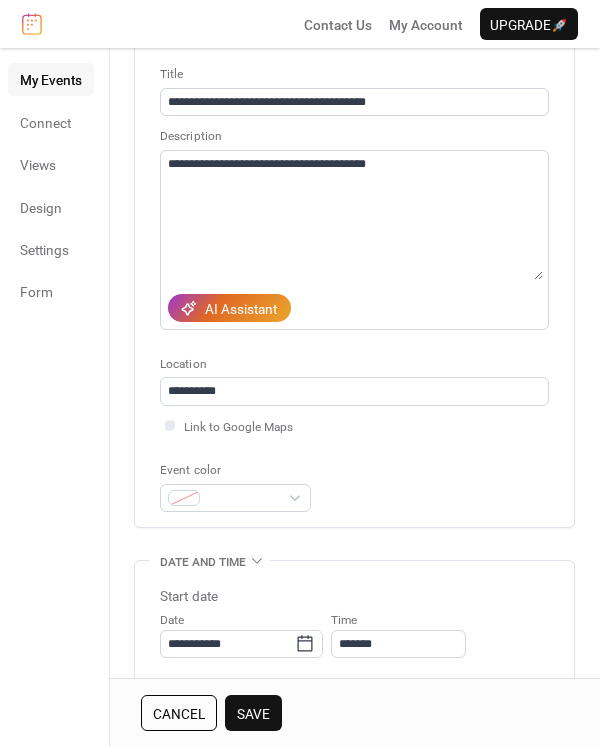 scroll, scrollTop: 0, scrollLeft: 0, axis: both 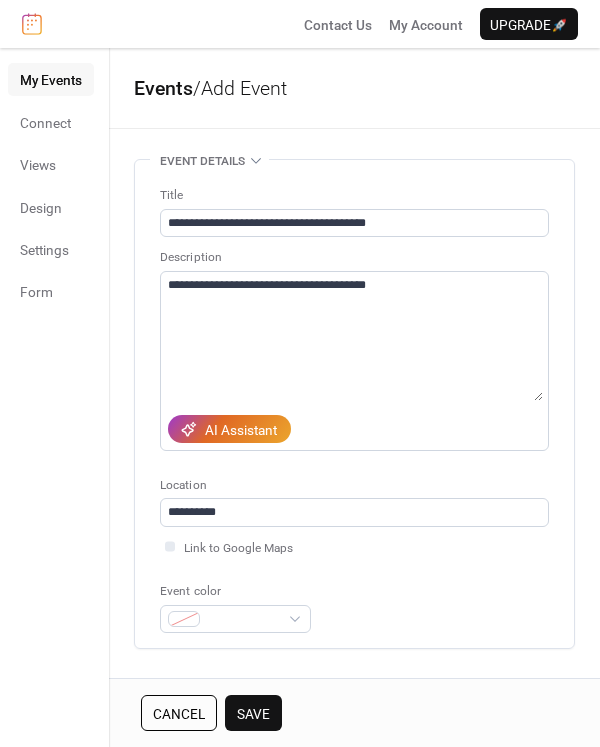 click on "Save" at bounding box center [253, 714] 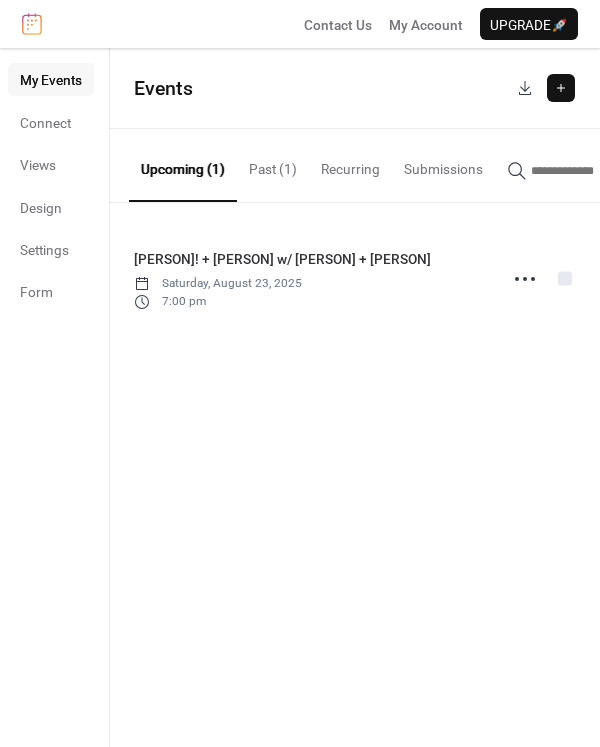 click on "Upcoming (1)" at bounding box center (183, 165) 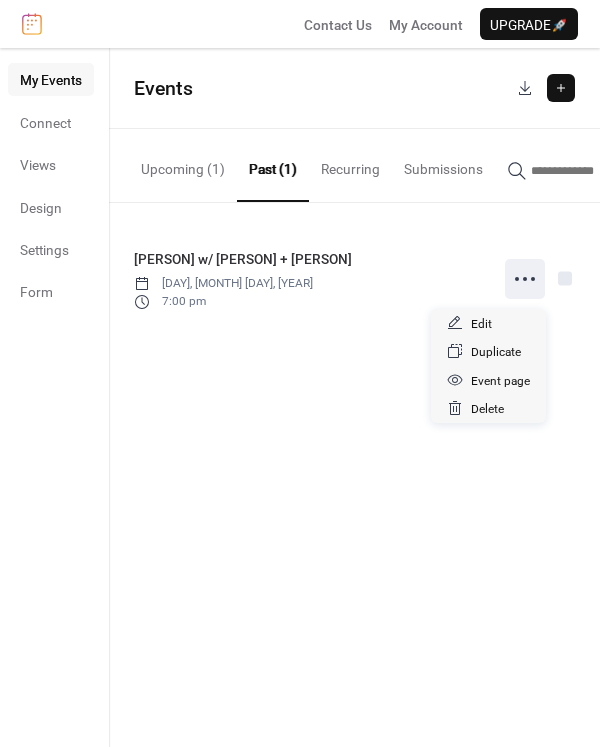 click 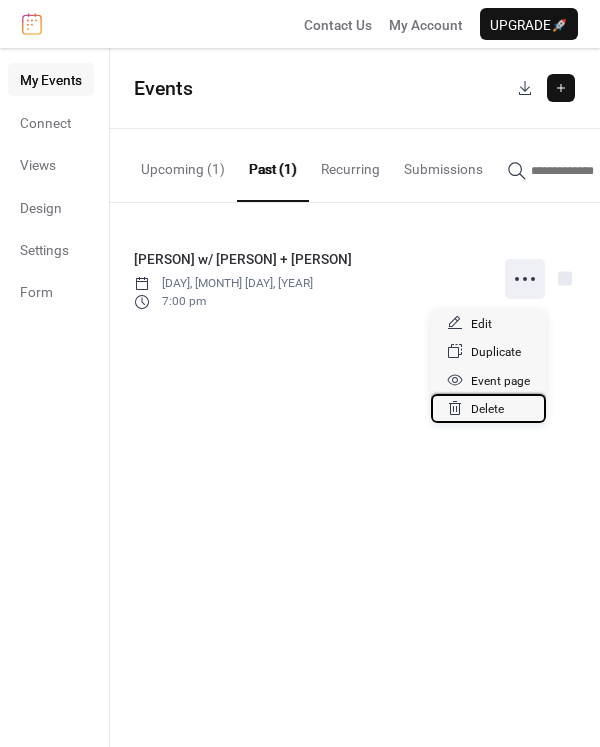click on "Delete" at bounding box center (487, 409) 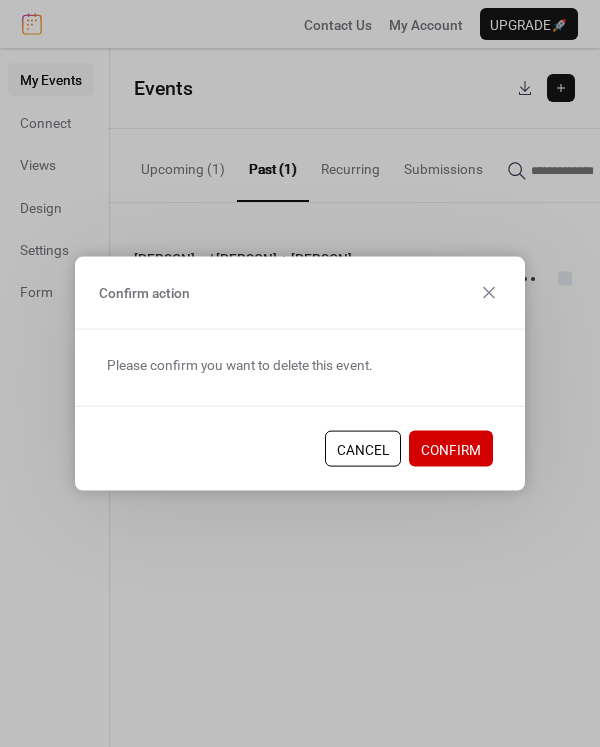 click on "Confirm" at bounding box center (451, 450) 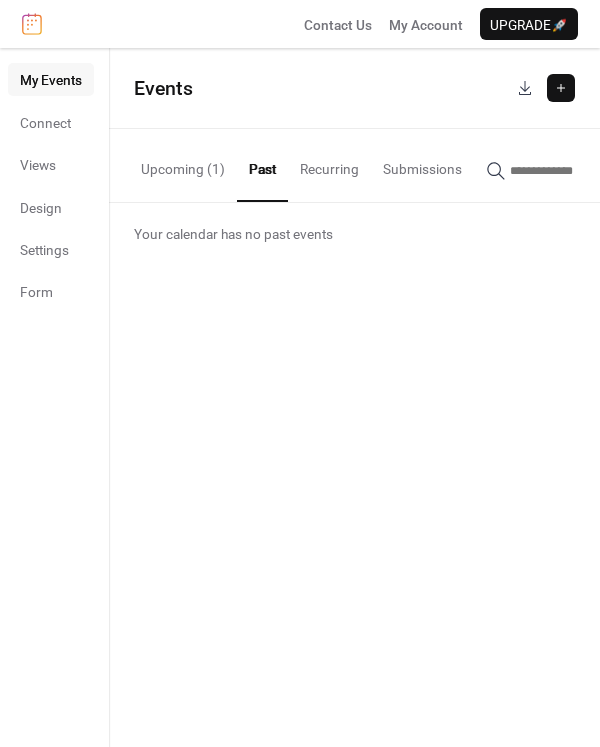 click at bounding box center [561, 88] 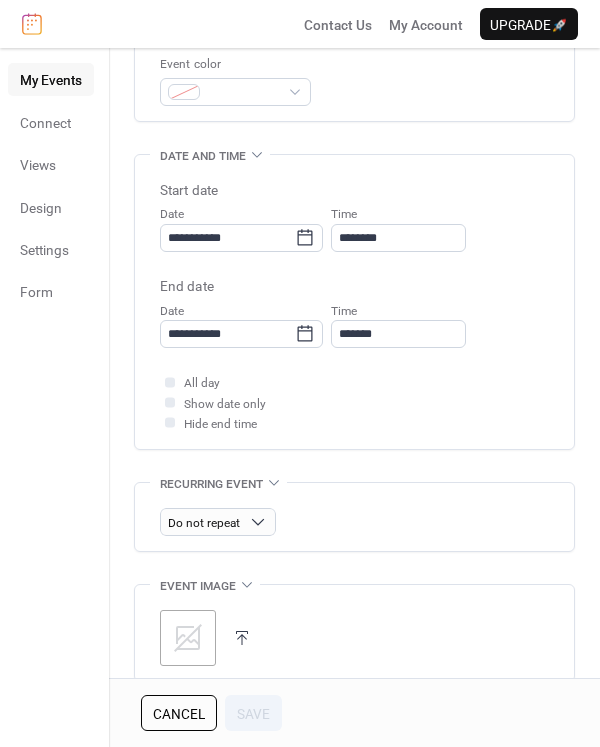 scroll, scrollTop: 528, scrollLeft: 0, axis: vertical 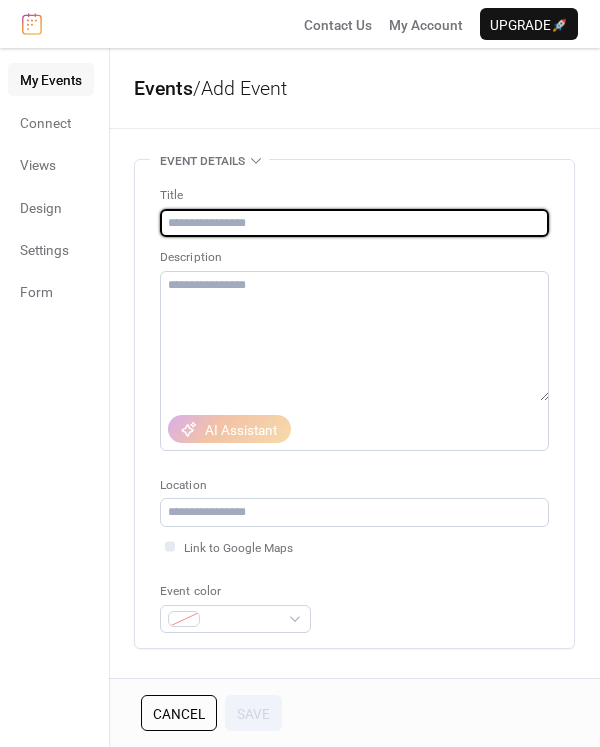 click at bounding box center [354, 223] 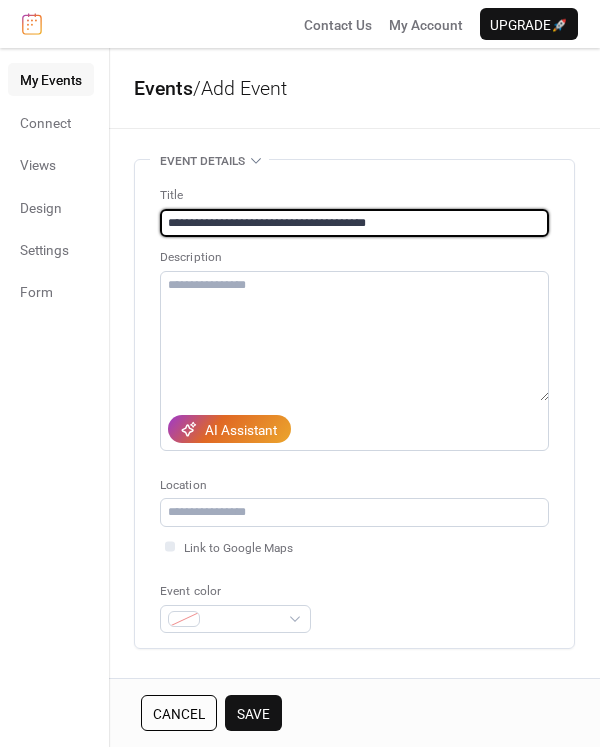type on "**********" 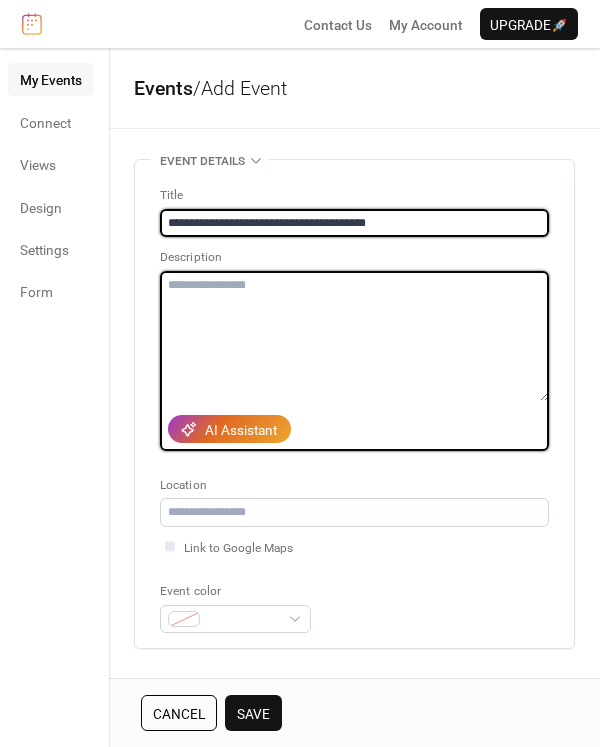 click at bounding box center (354, 336) 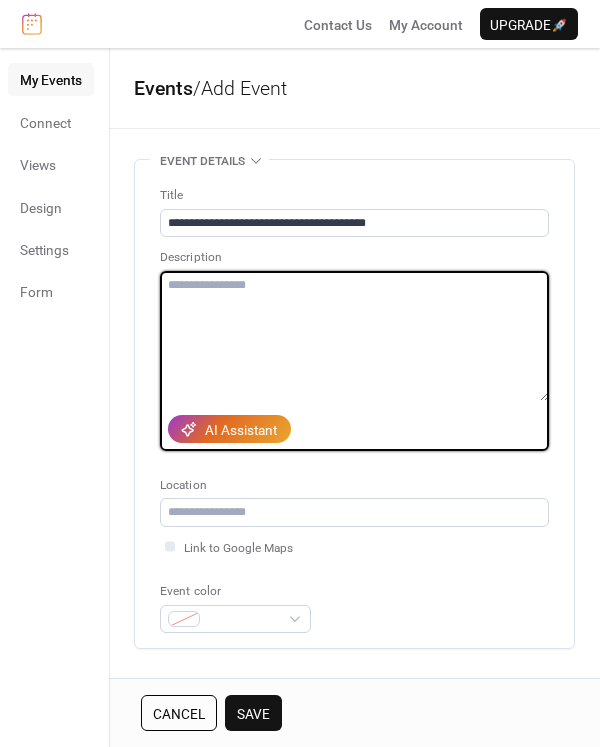 paste on "**********" 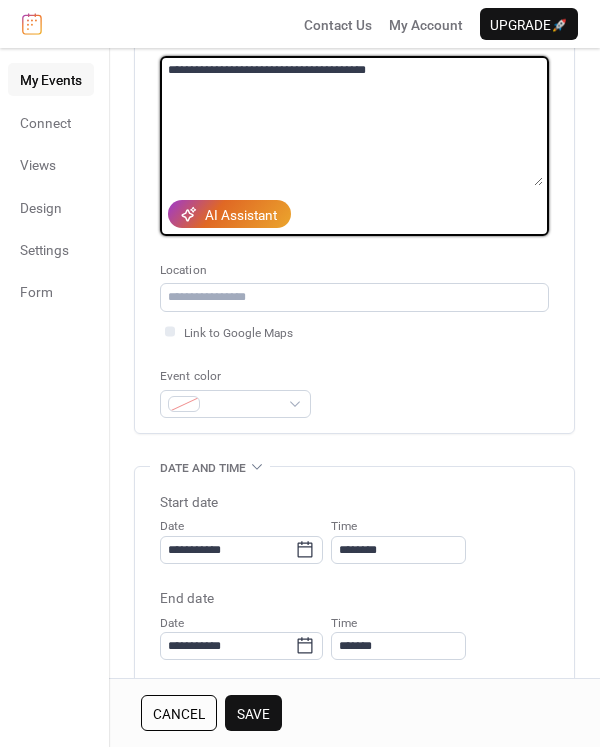scroll, scrollTop: 216, scrollLeft: 0, axis: vertical 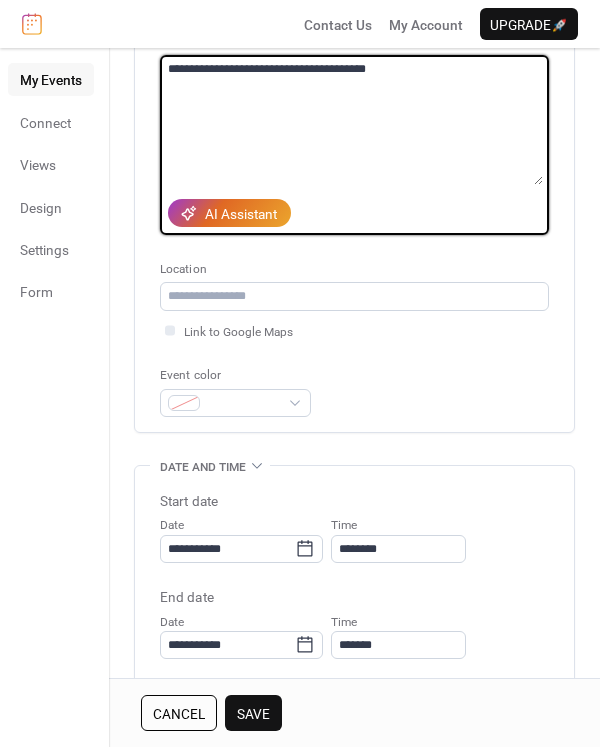 type on "**********" 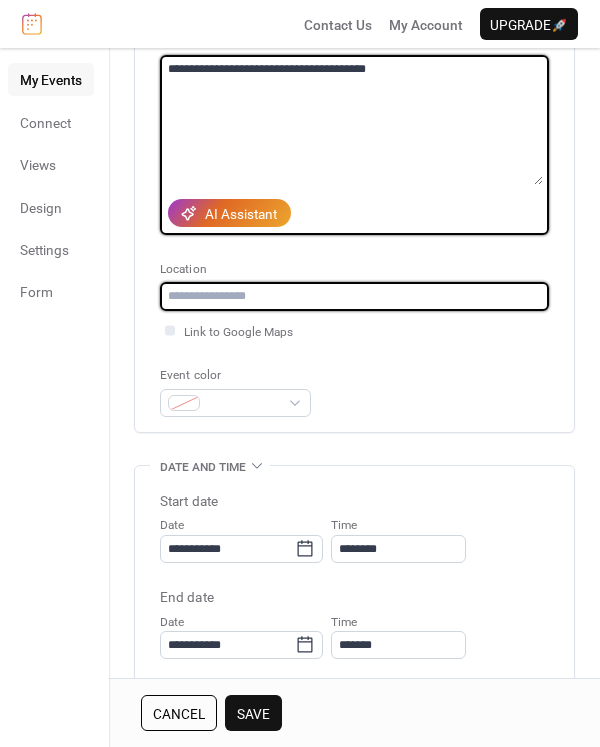 click at bounding box center (354, 296) 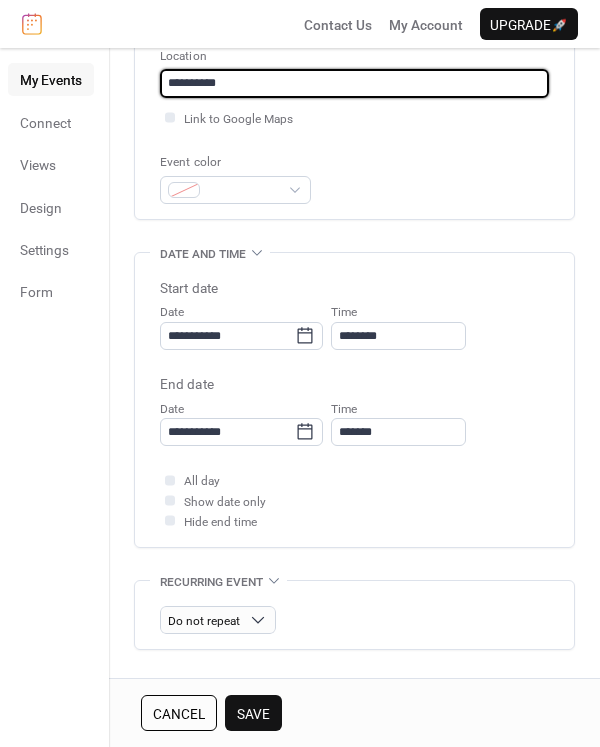 scroll, scrollTop: 430, scrollLeft: 0, axis: vertical 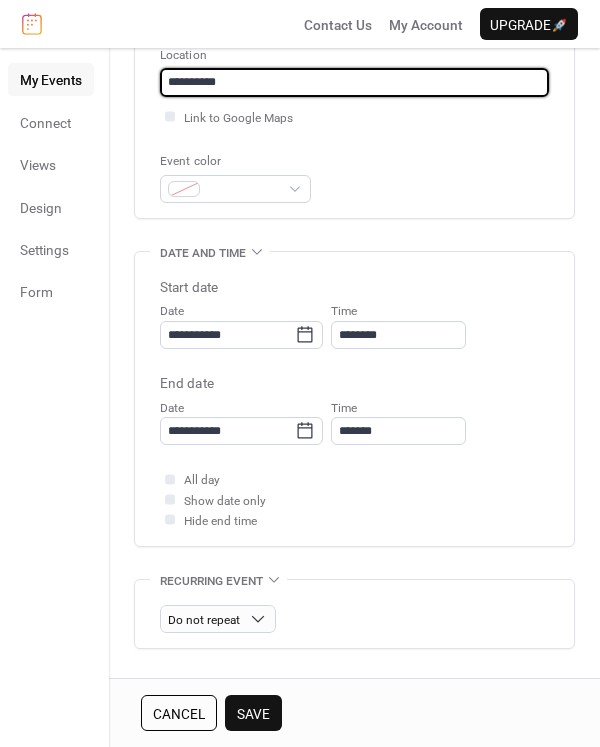 type on "**********" 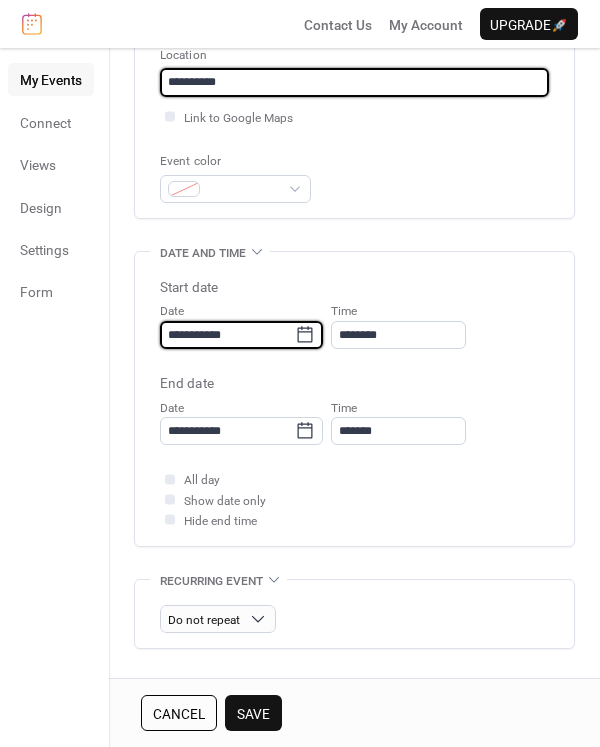 click on "**********" at bounding box center [227, 335] 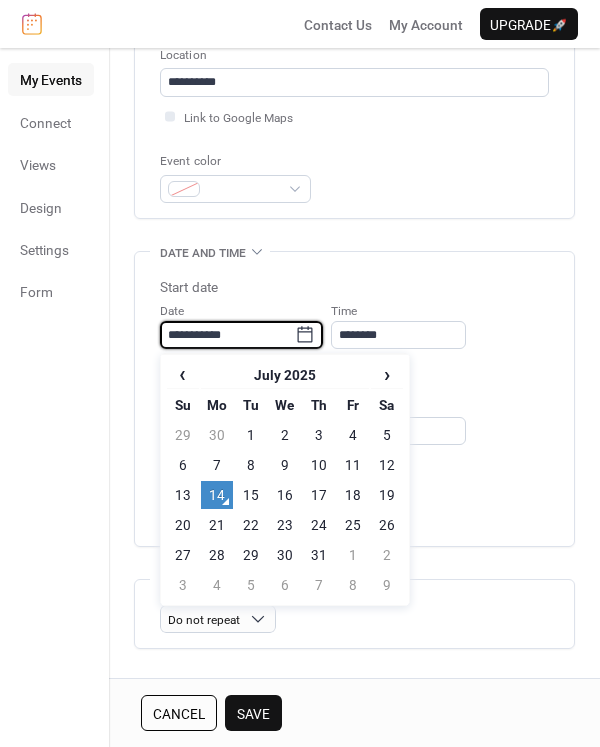 click on "›" at bounding box center [387, 374] 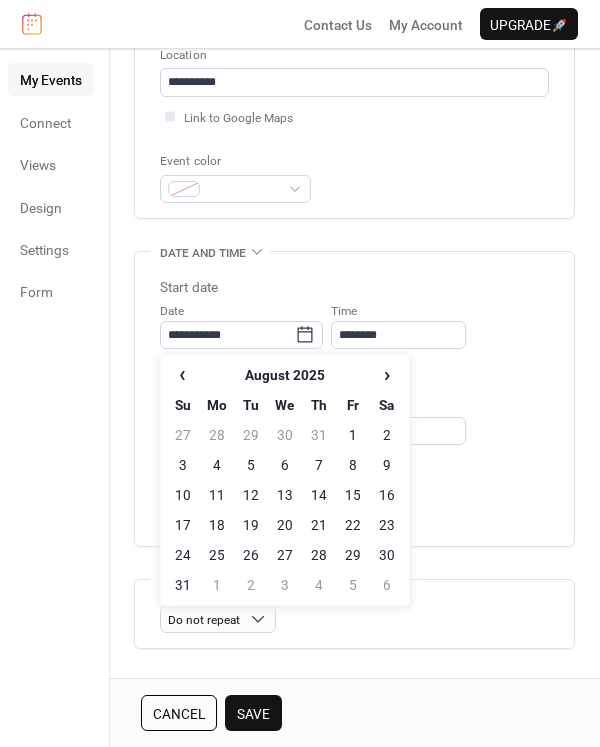 click on "10" at bounding box center (183, 495) 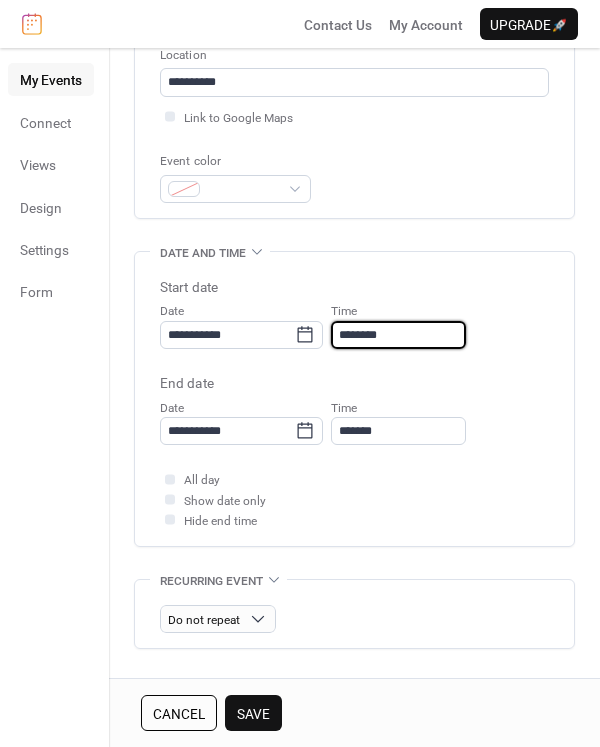 click on "********" at bounding box center [398, 335] 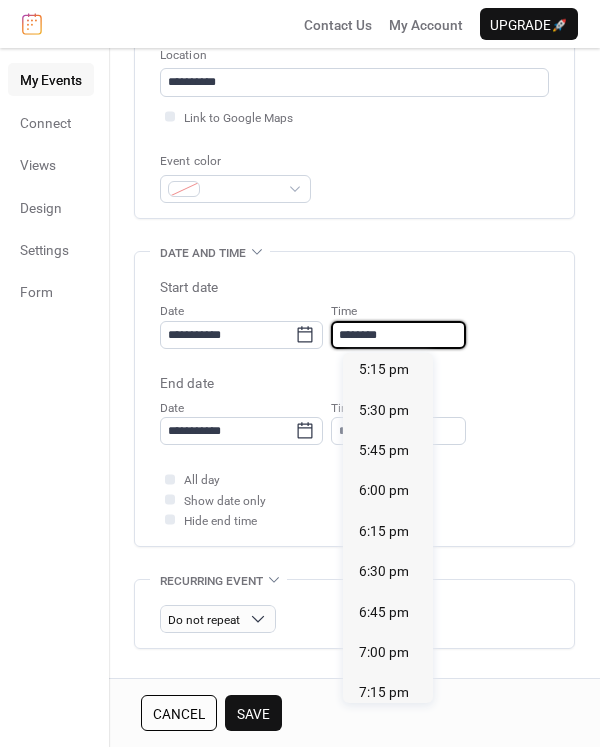 scroll, scrollTop: 2793, scrollLeft: 0, axis: vertical 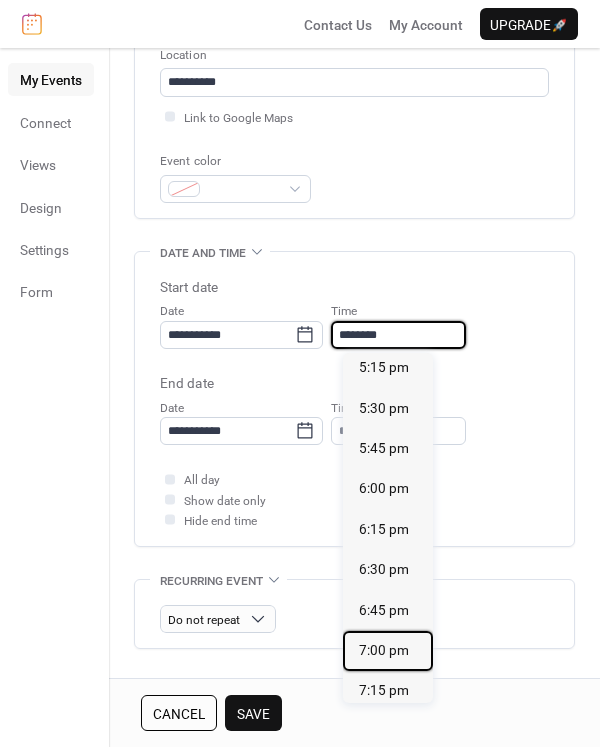 click on "7:00 pm" at bounding box center (384, 650) 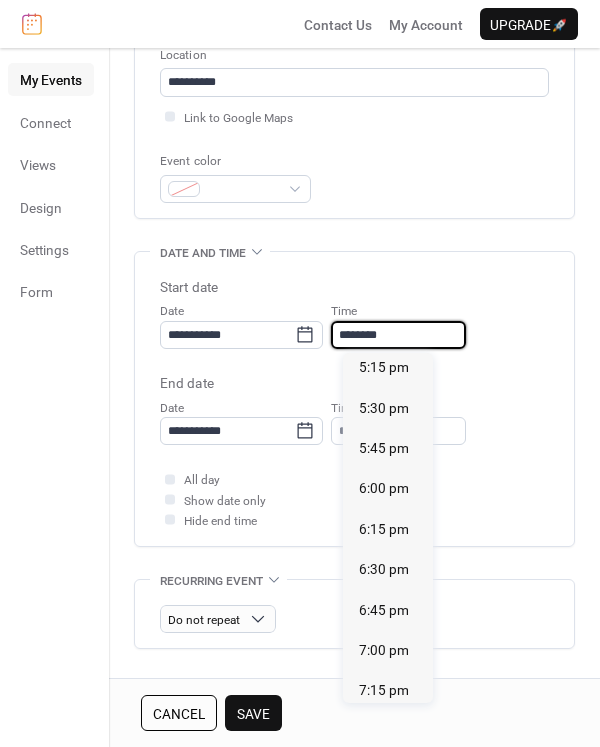 type on "*******" 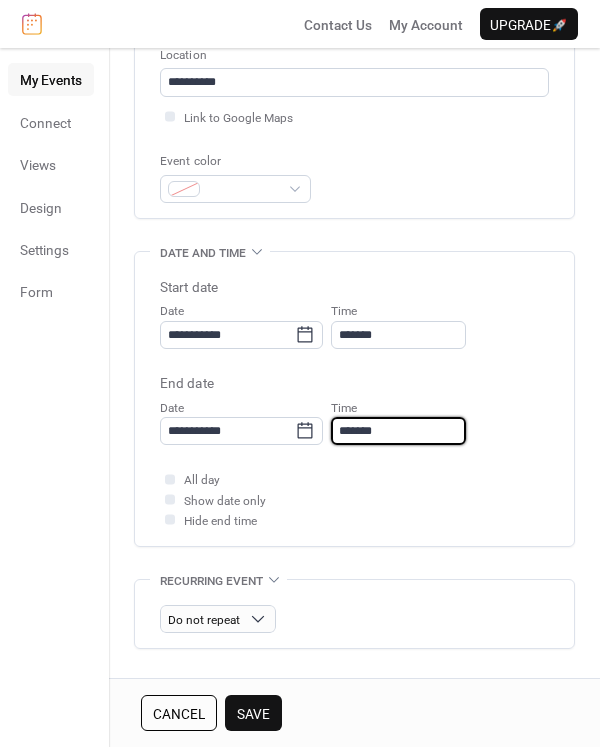 click on "*******" at bounding box center [398, 431] 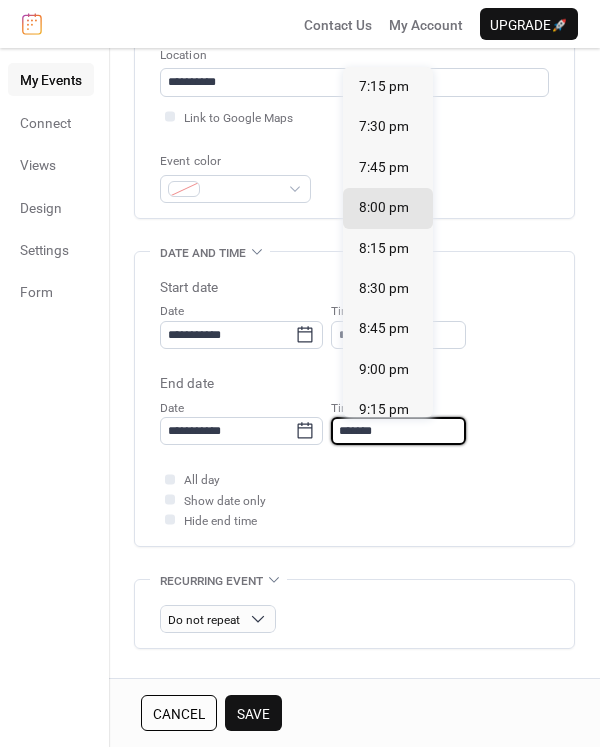scroll, scrollTop: 261, scrollLeft: 0, axis: vertical 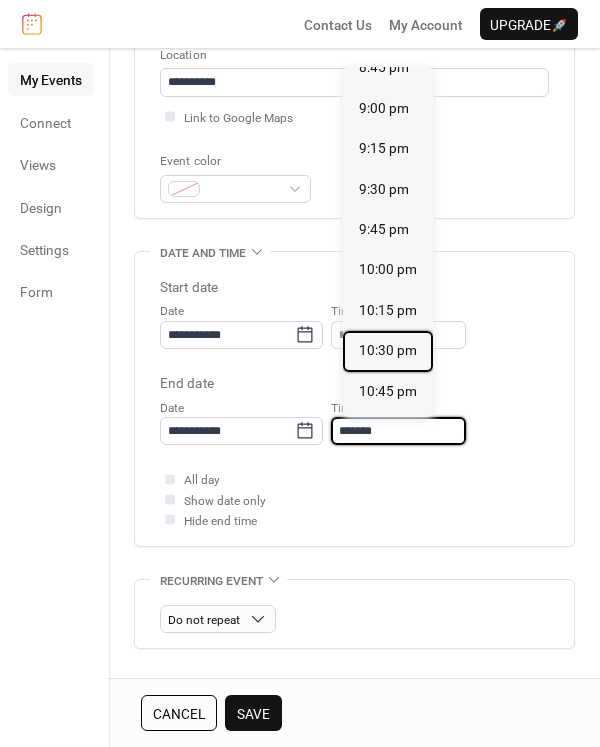 click on "10:30 pm" at bounding box center (388, 350) 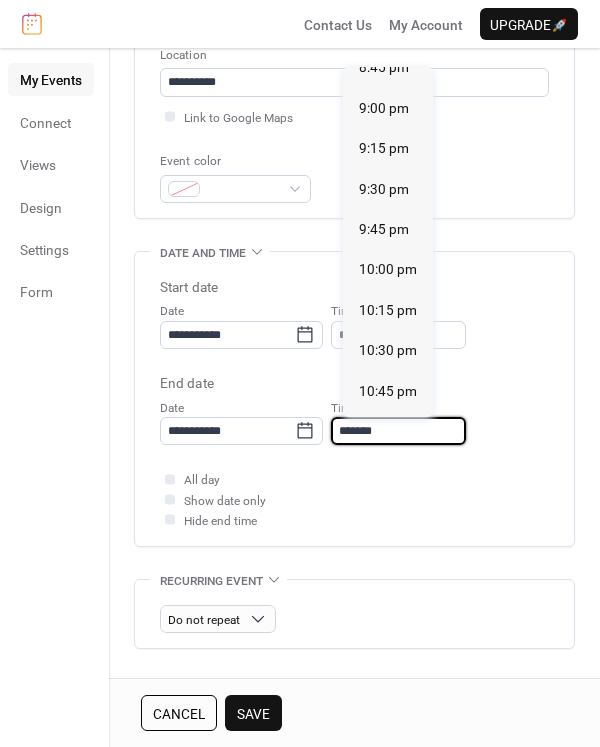 type on "********" 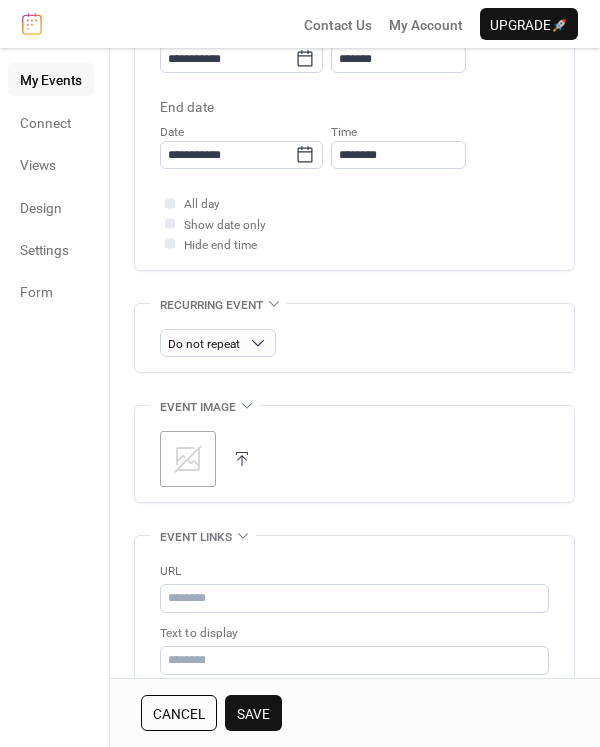 scroll, scrollTop: 707, scrollLeft: 0, axis: vertical 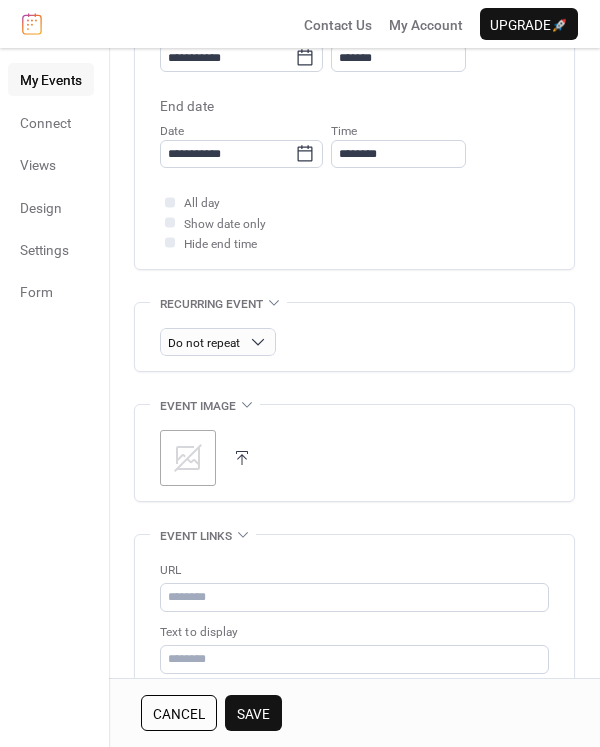 click 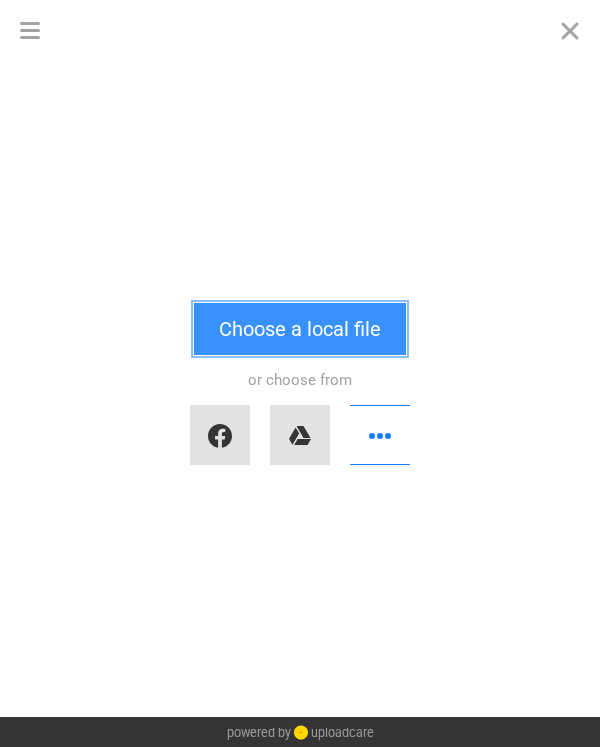 click on "Choose a local file" at bounding box center (300, 329) 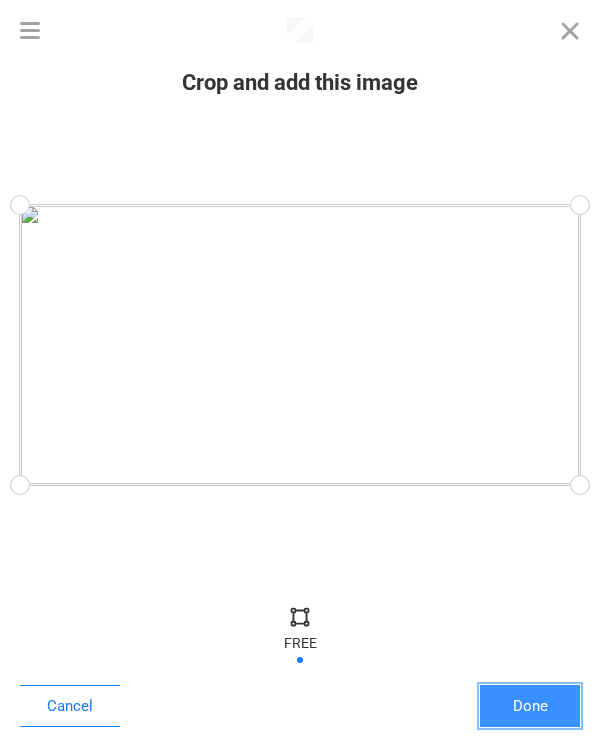 click on "Done" at bounding box center [530, 706] 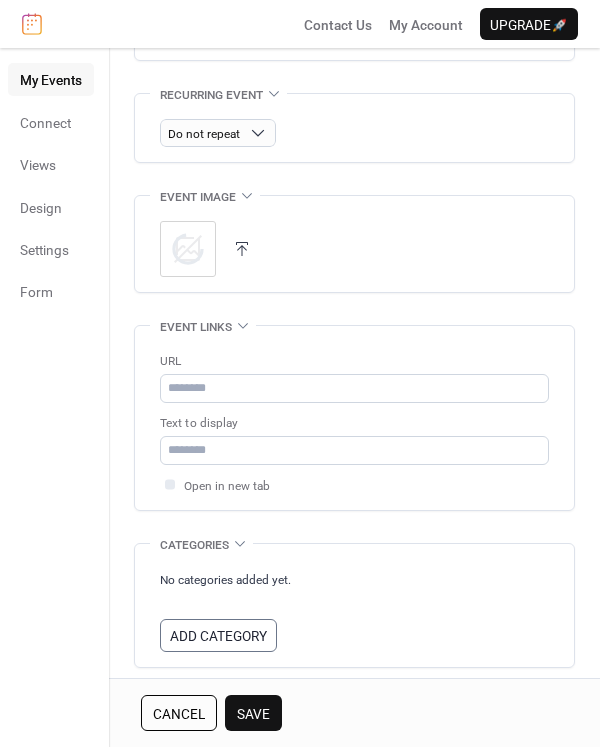 scroll, scrollTop: 918, scrollLeft: 0, axis: vertical 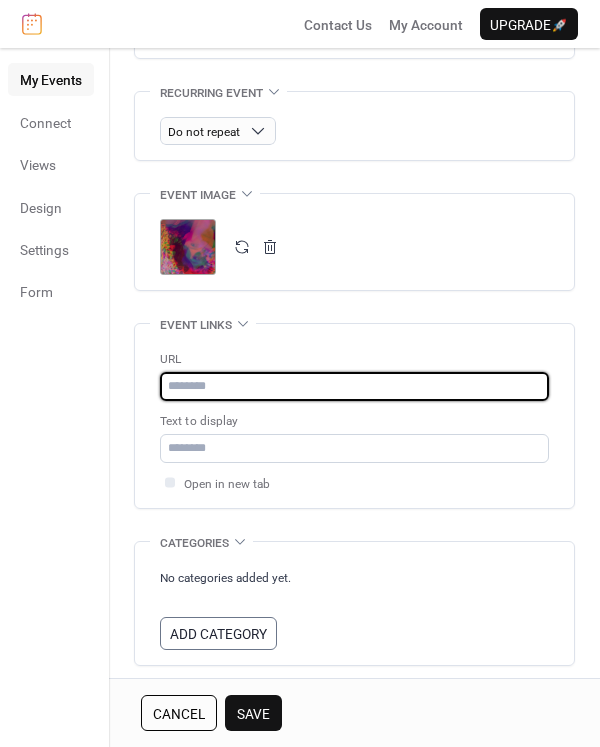 click at bounding box center (354, 386) 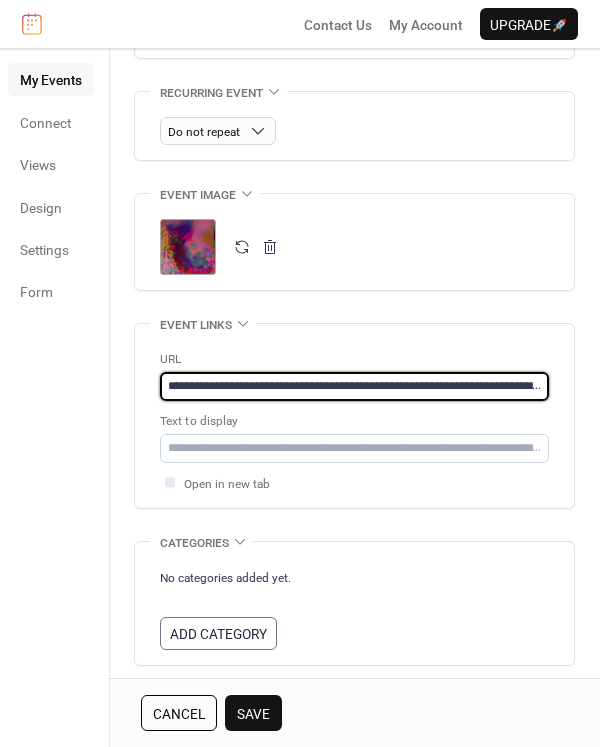 scroll, scrollTop: 0, scrollLeft: 89, axis: horizontal 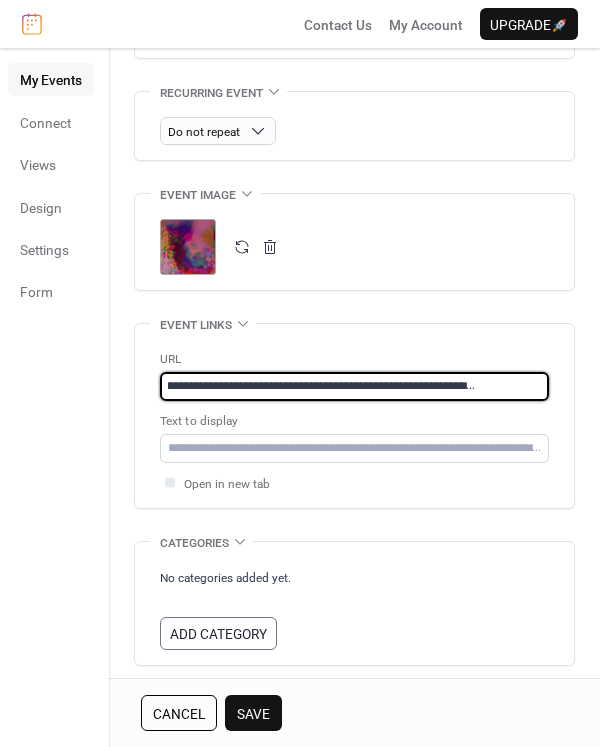 type on "**********" 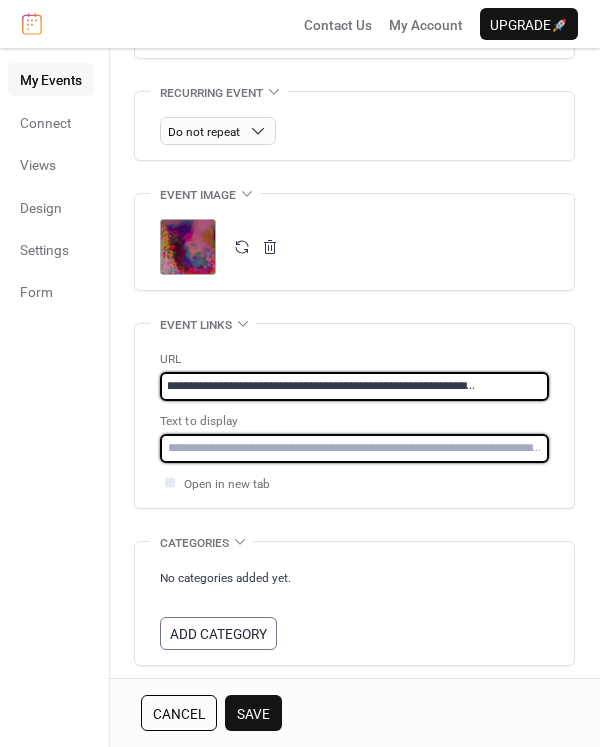 click at bounding box center [354, 448] 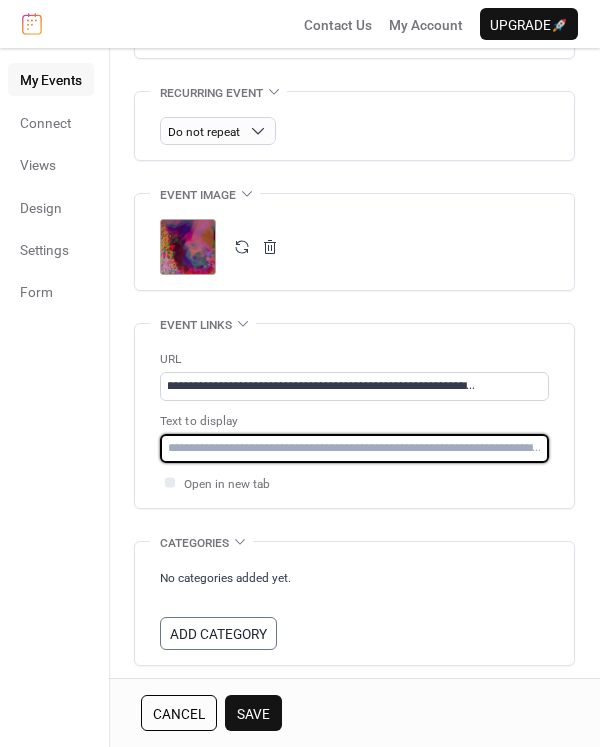 scroll, scrollTop: 0, scrollLeft: 0, axis: both 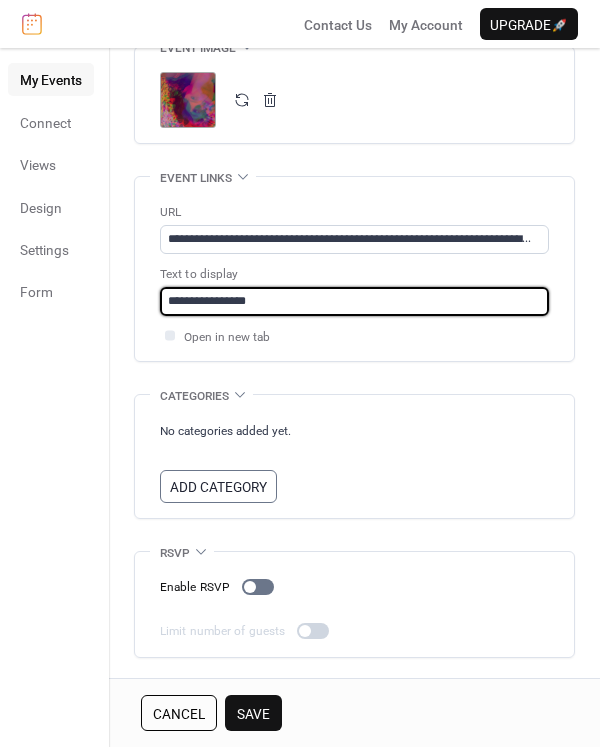 type on "**********" 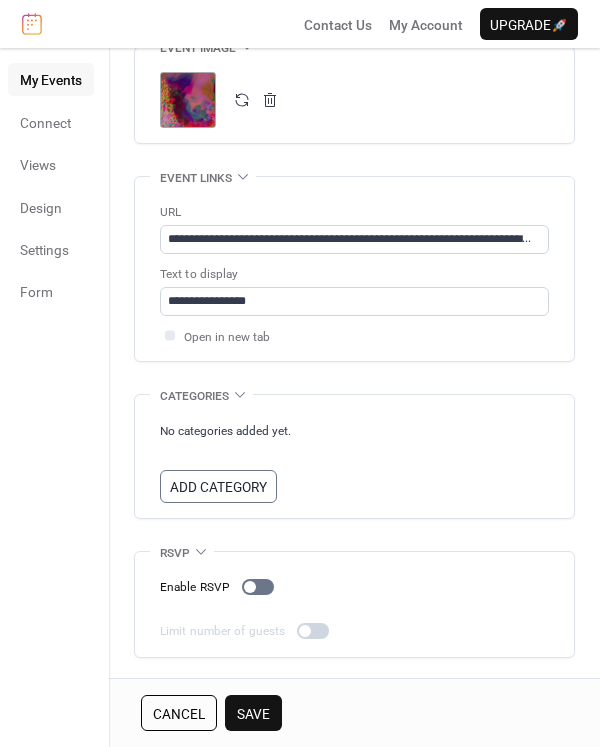 click on "Save" at bounding box center [253, 714] 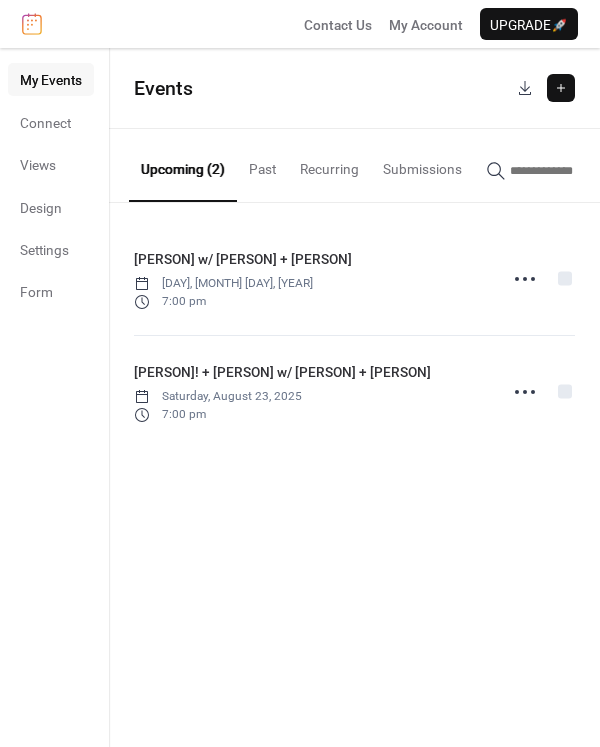 click at bounding box center [561, 88] 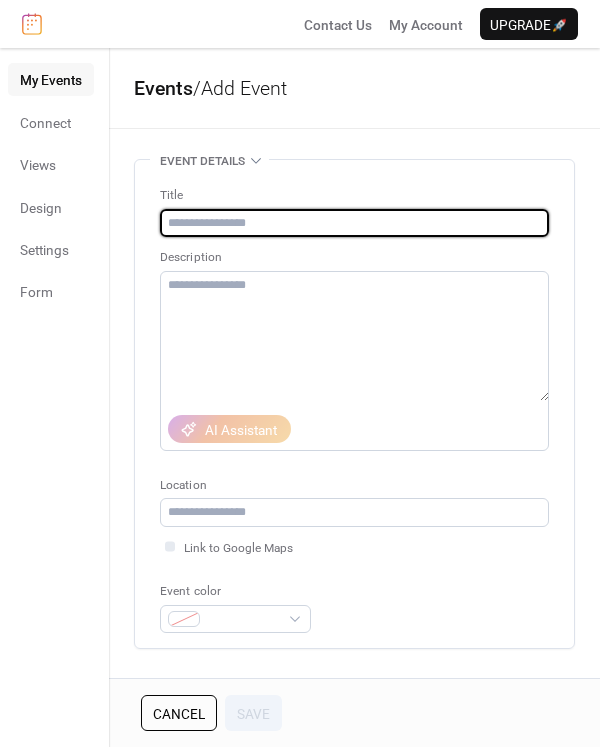 click at bounding box center (354, 223) 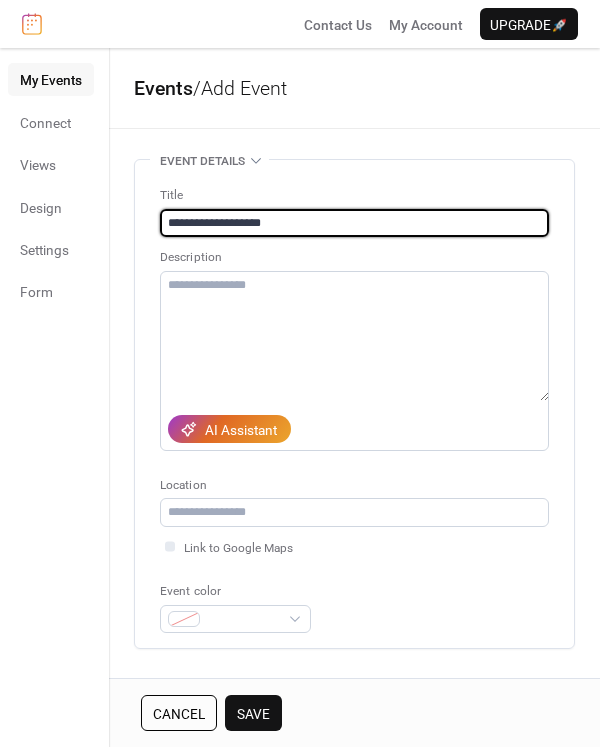 type on "**********" 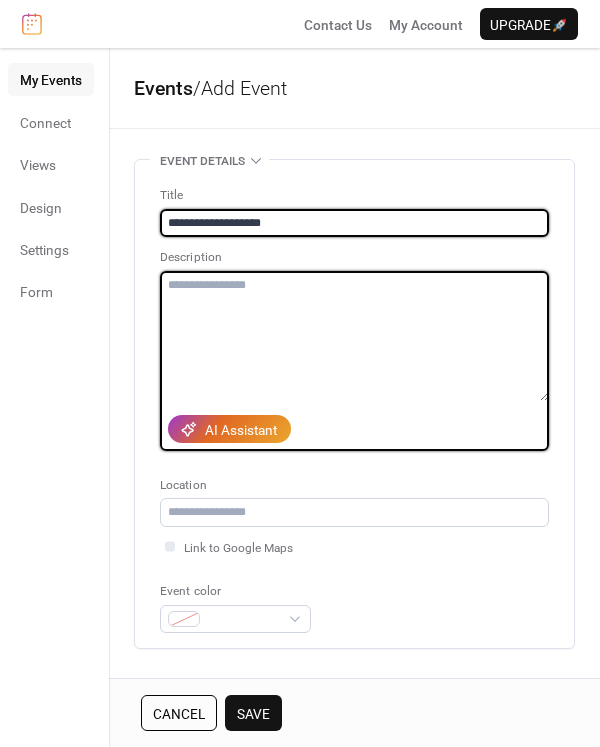 click at bounding box center [354, 336] 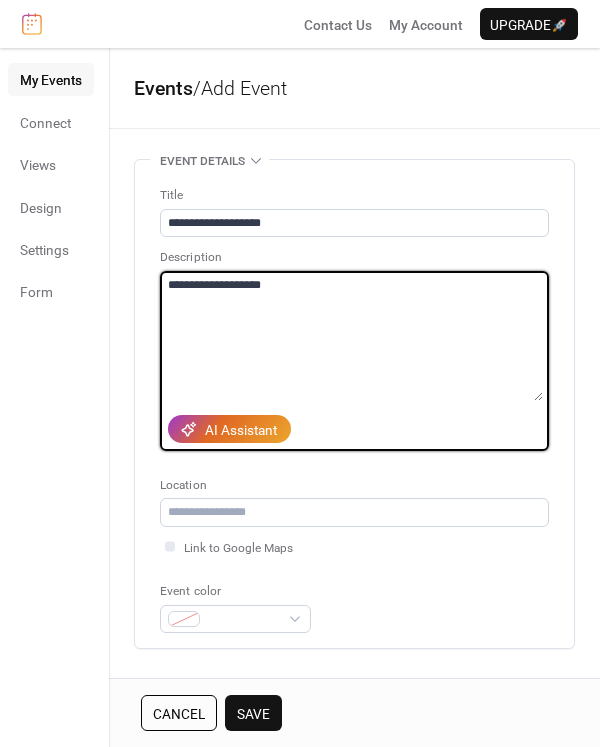 type on "**********" 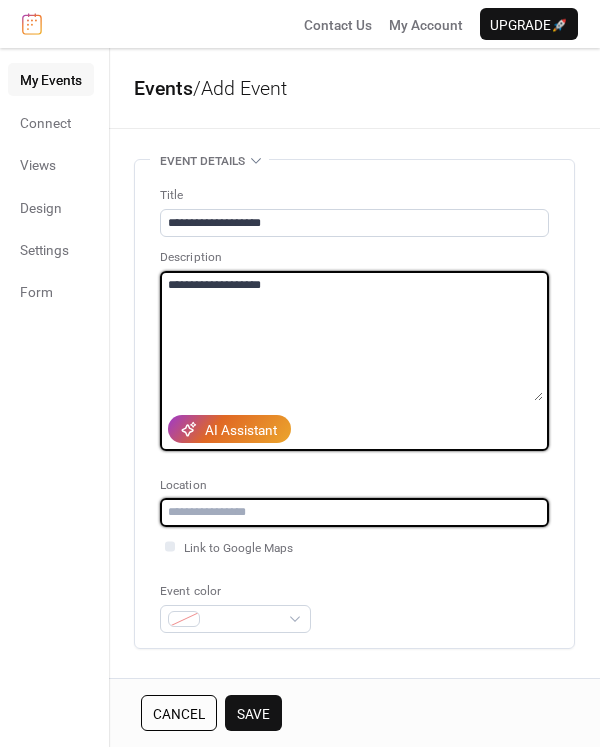 click at bounding box center (354, 512) 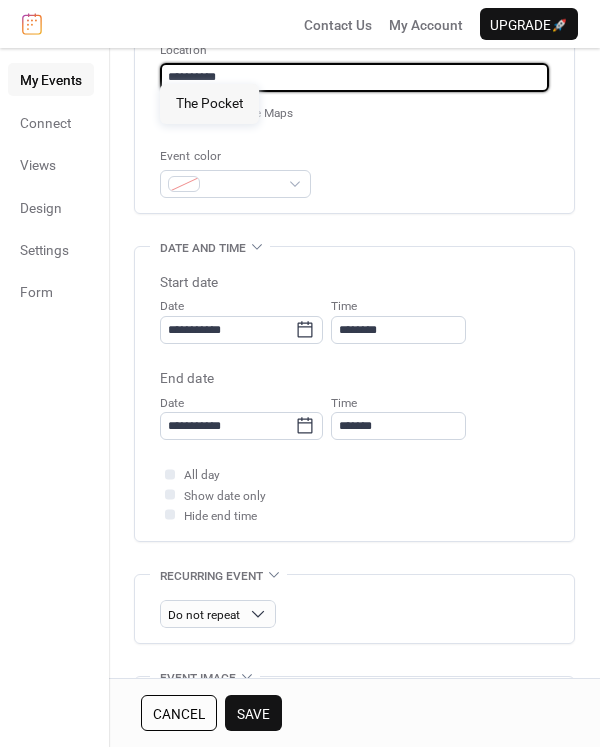 scroll, scrollTop: 464, scrollLeft: 0, axis: vertical 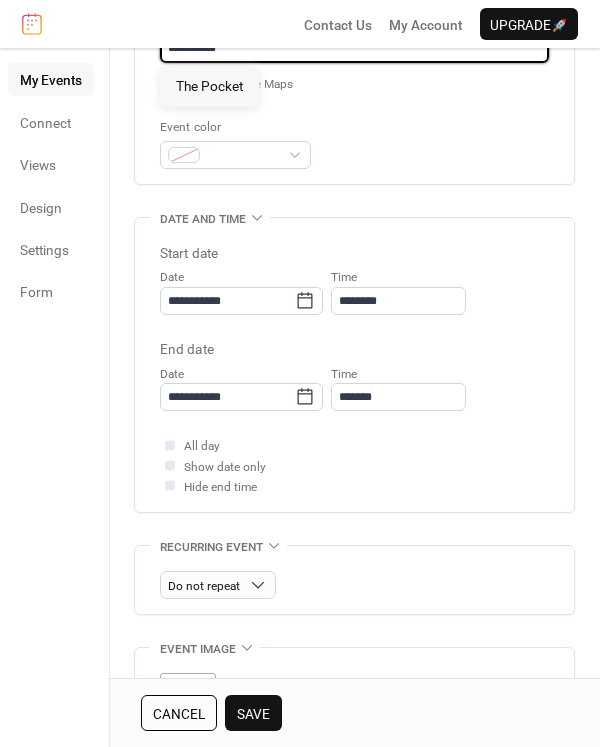 type on "**********" 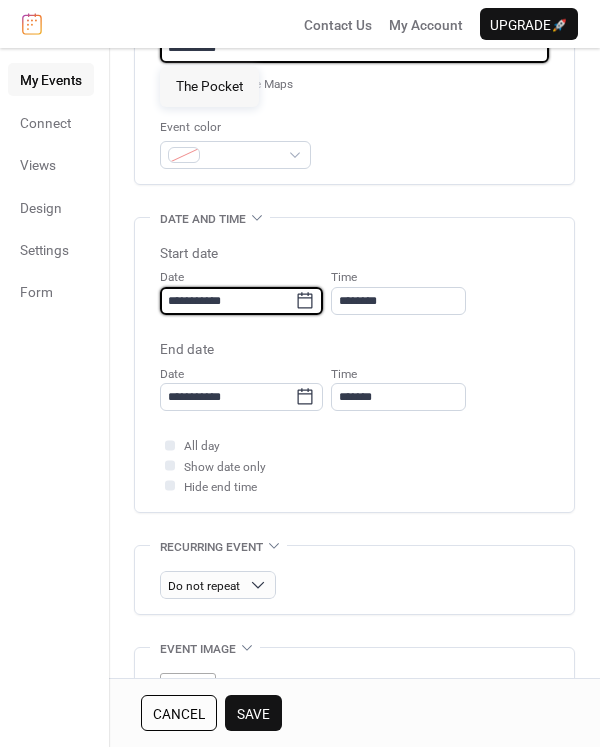 click on "**********" at bounding box center [227, 301] 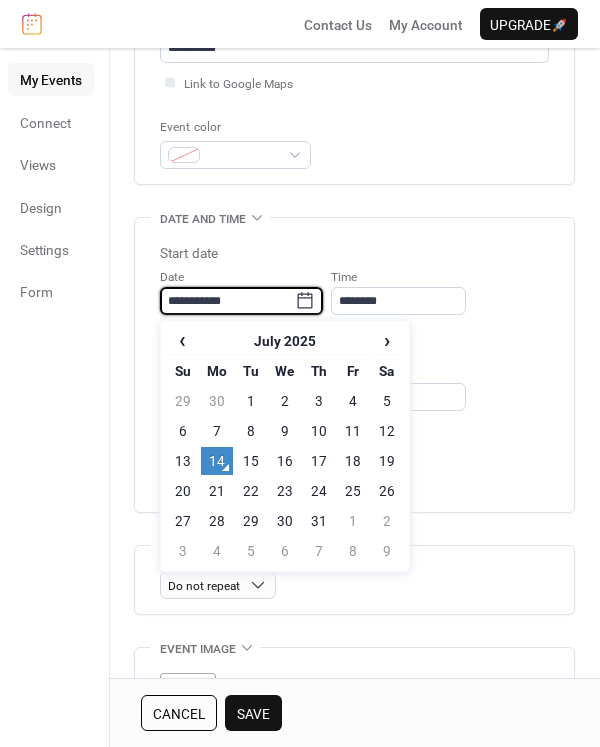 click on "›" at bounding box center [387, 340] 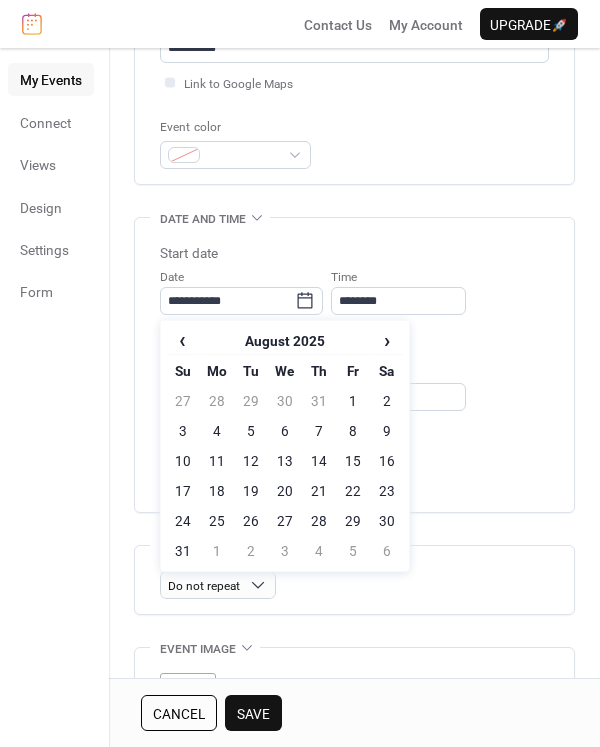 click on "12" at bounding box center [251, 461] 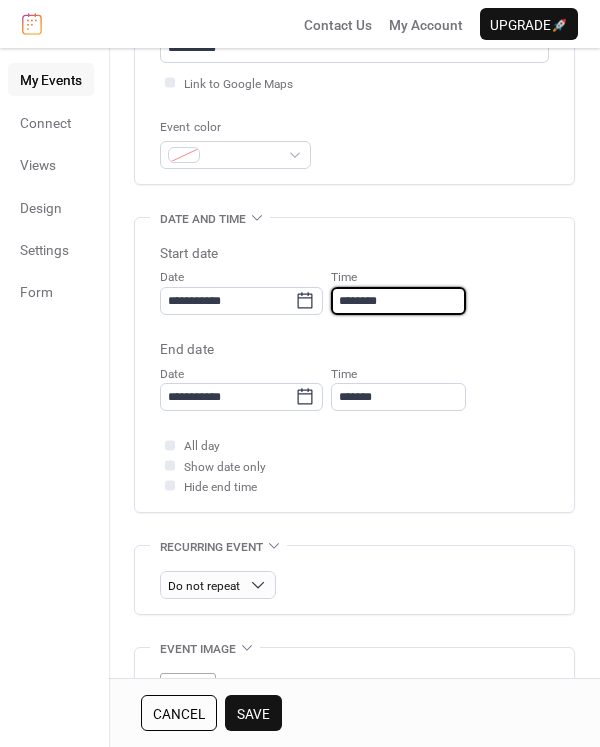 click on "********" at bounding box center [398, 301] 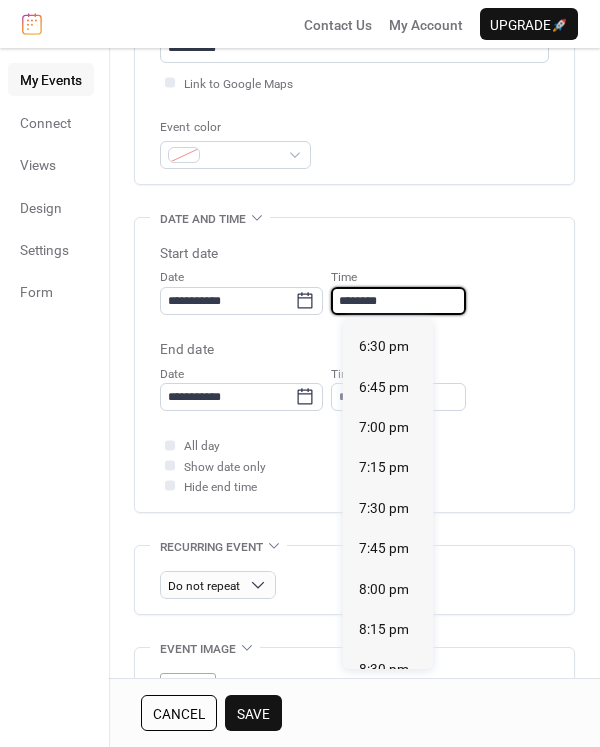 scroll, scrollTop: 2989, scrollLeft: 0, axis: vertical 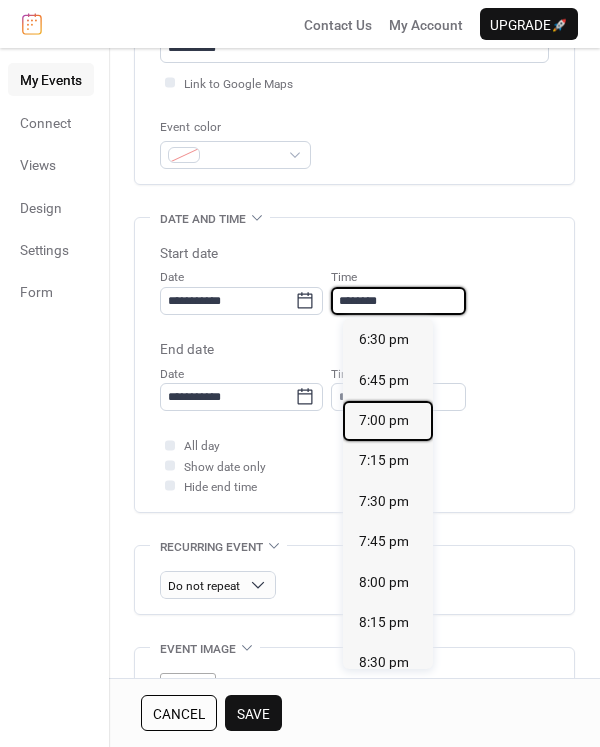 click on "7:00 pm" at bounding box center (384, 420) 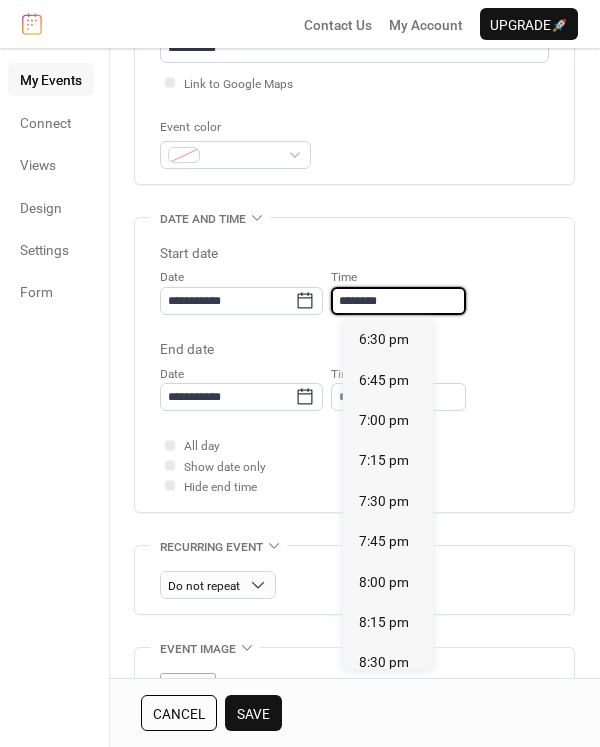 type on "*******" 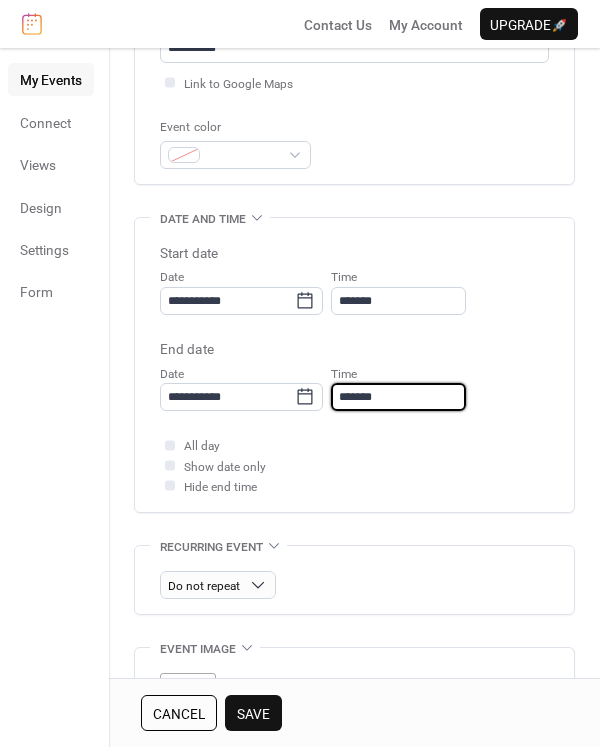 click on "*******" at bounding box center [398, 397] 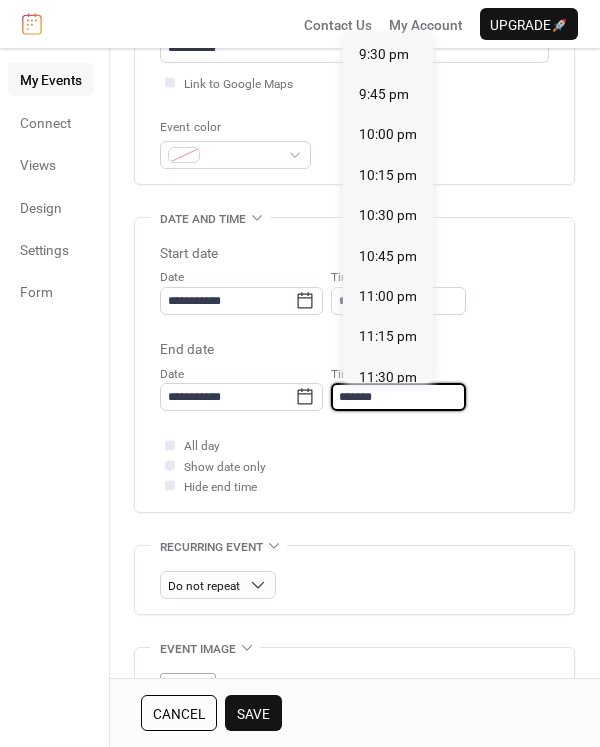 scroll, scrollTop: 360, scrollLeft: 0, axis: vertical 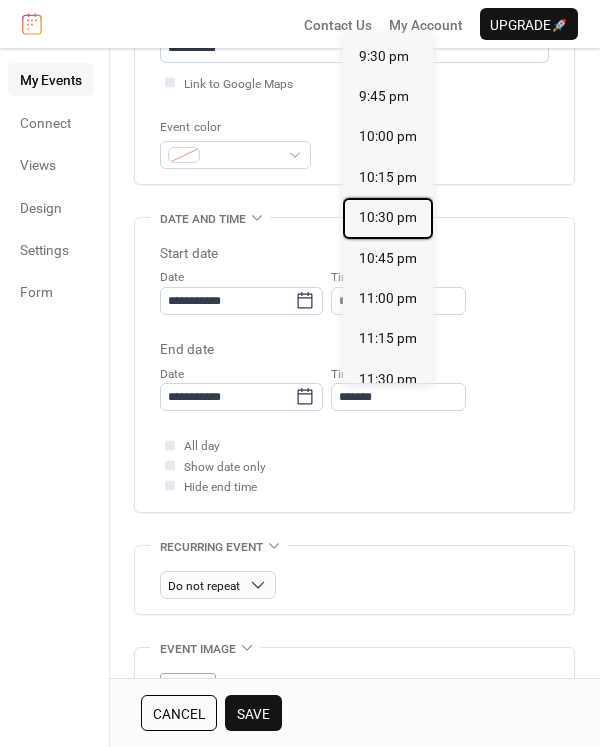 click on "10:30 pm" at bounding box center (388, 217) 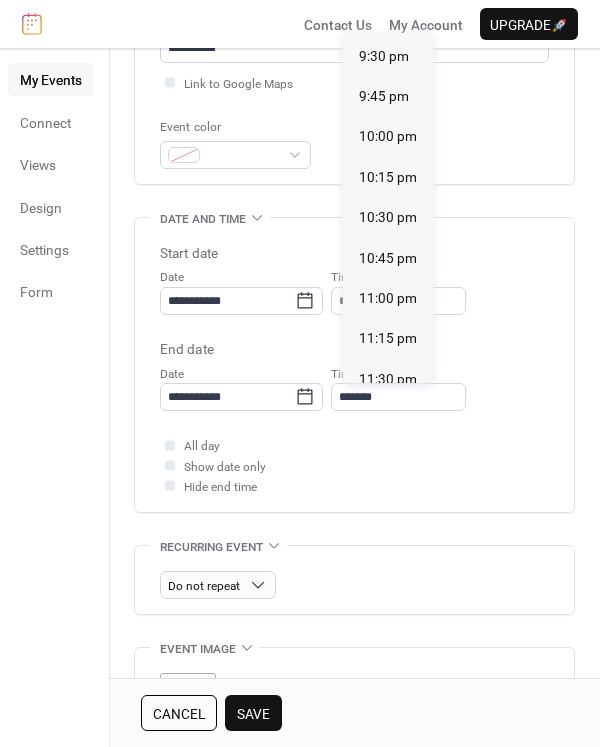 type on "********" 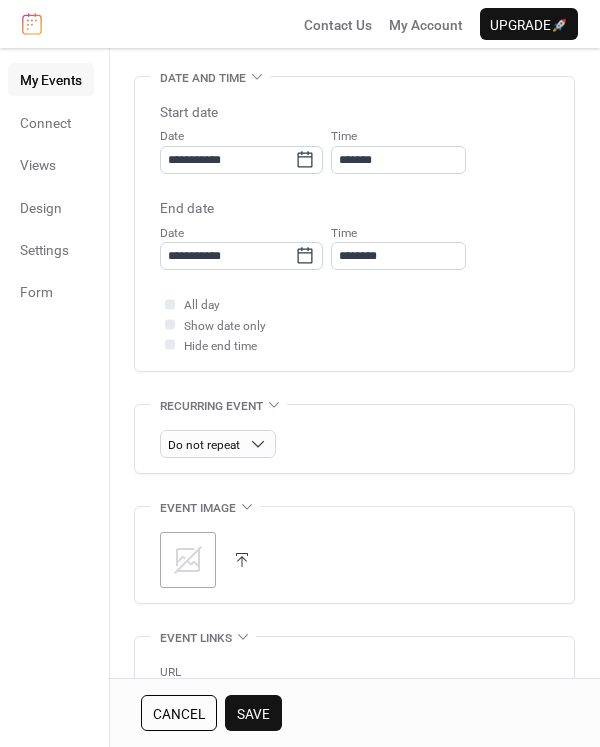 scroll, scrollTop: 606, scrollLeft: 0, axis: vertical 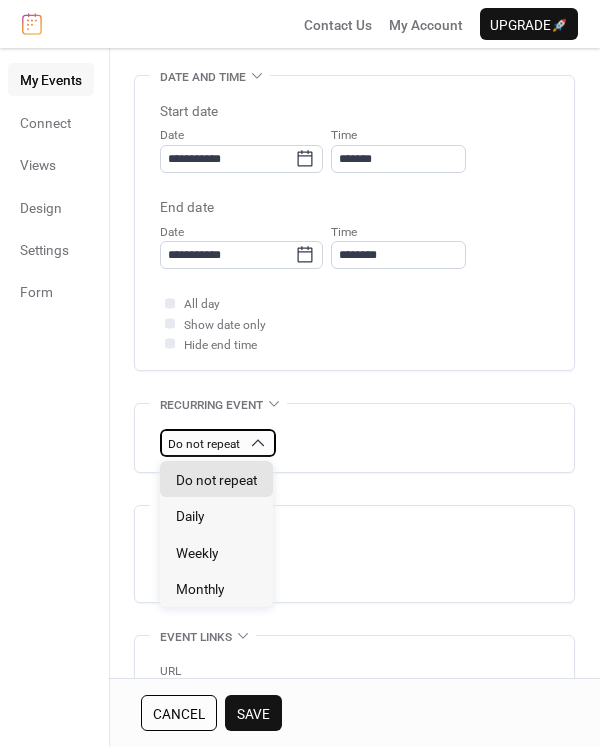 click on "Do not repeat" at bounding box center [204, 444] 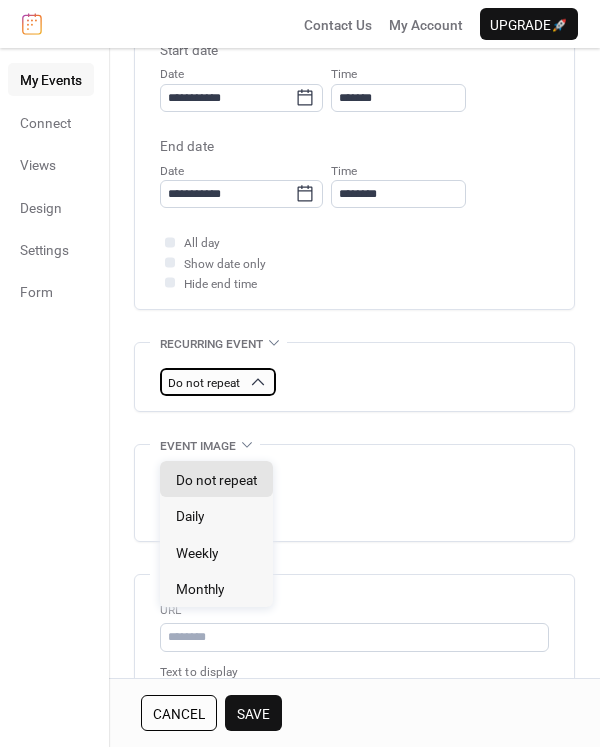 scroll, scrollTop: 669, scrollLeft: 0, axis: vertical 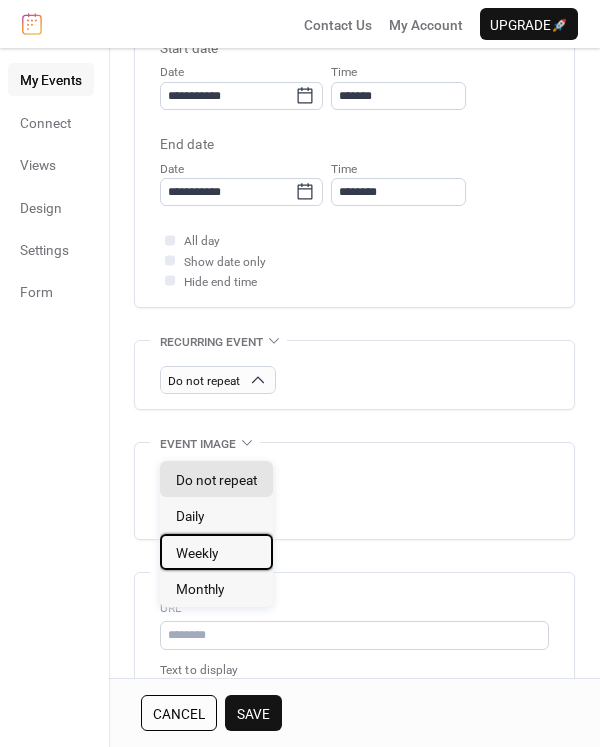 click on "Weekly" at bounding box center (197, 553) 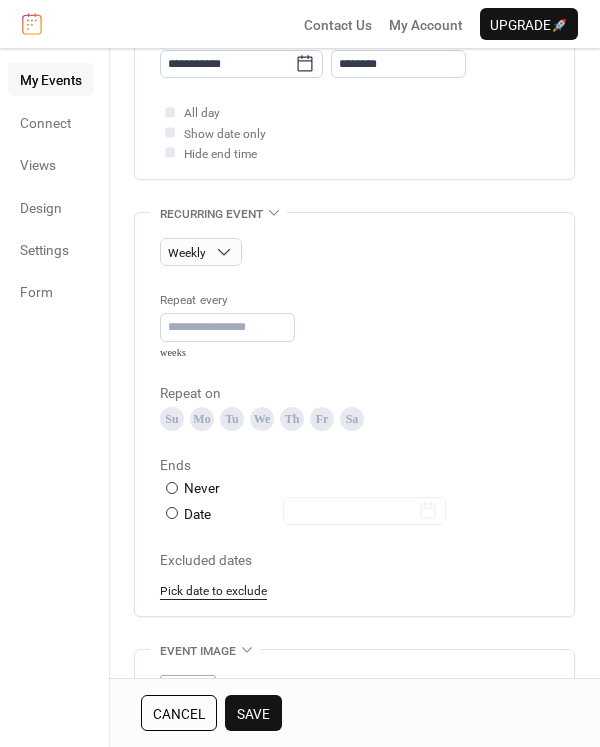 scroll, scrollTop: 799, scrollLeft: 0, axis: vertical 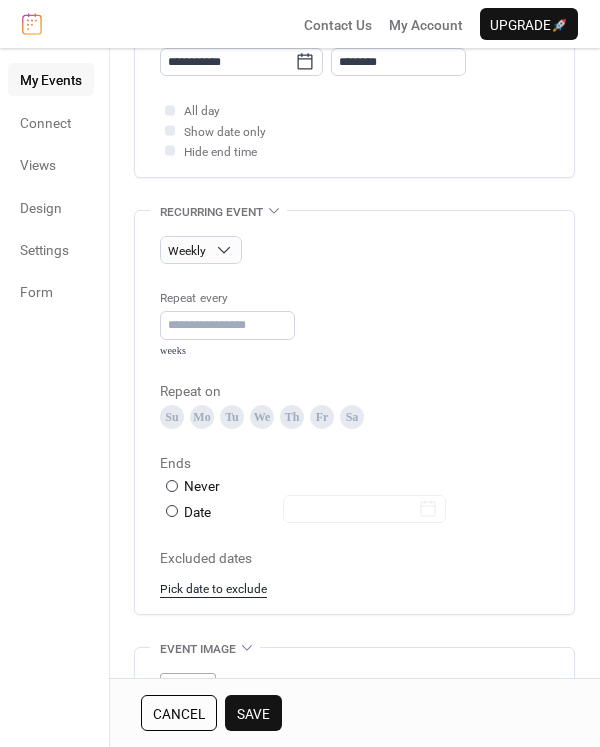 click on "Tu" at bounding box center (232, 417) 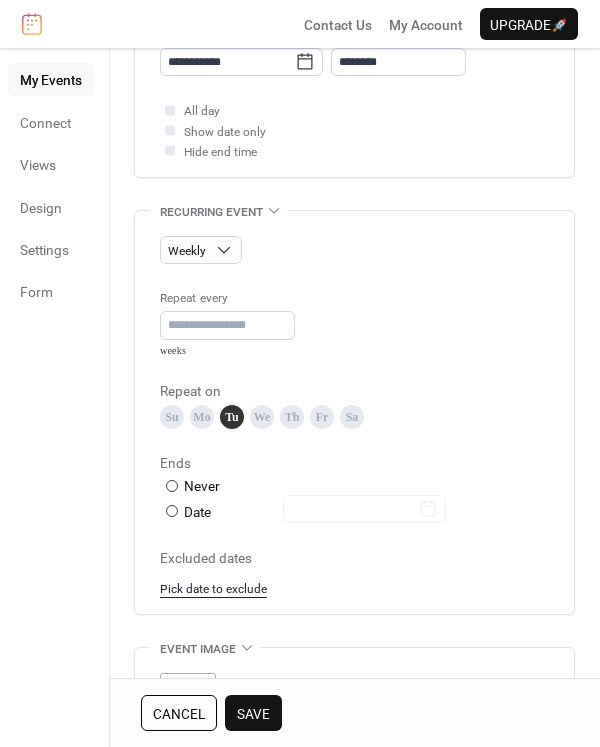 scroll, scrollTop: 891, scrollLeft: 0, axis: vertical 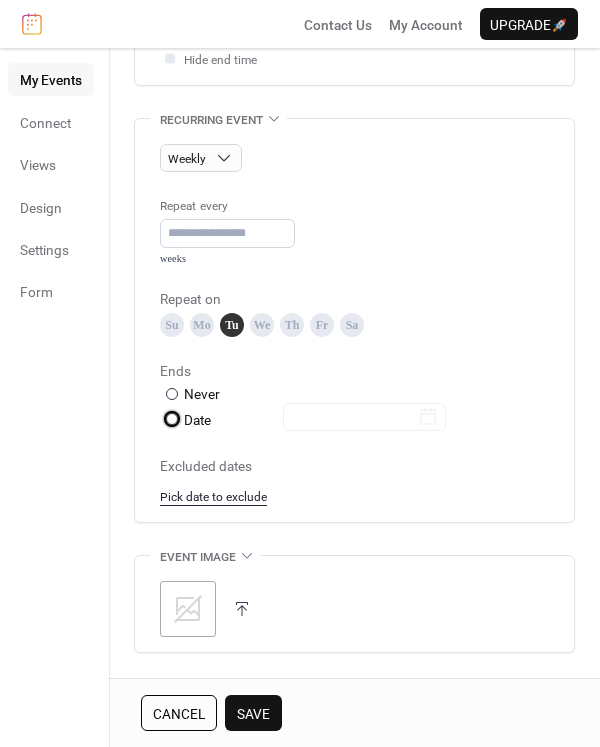 click on "​ Date" at bounding box center [305, 420] 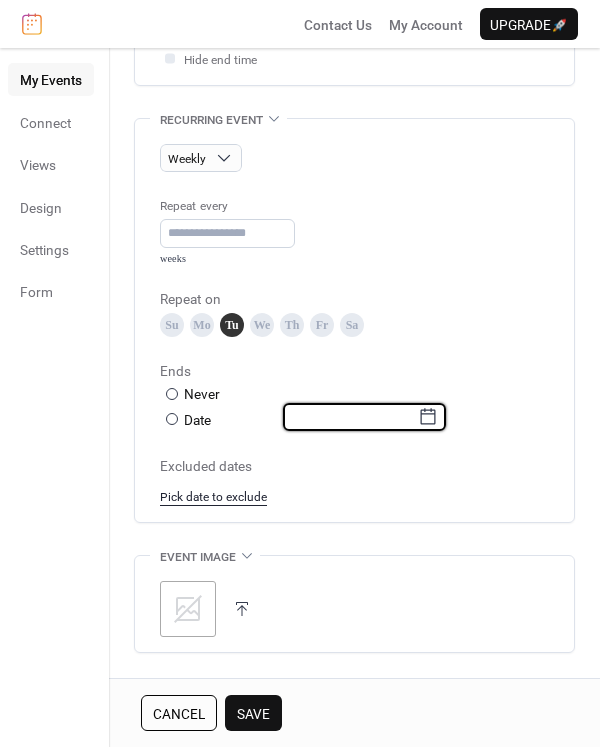 click at bounding box center [350, 417] 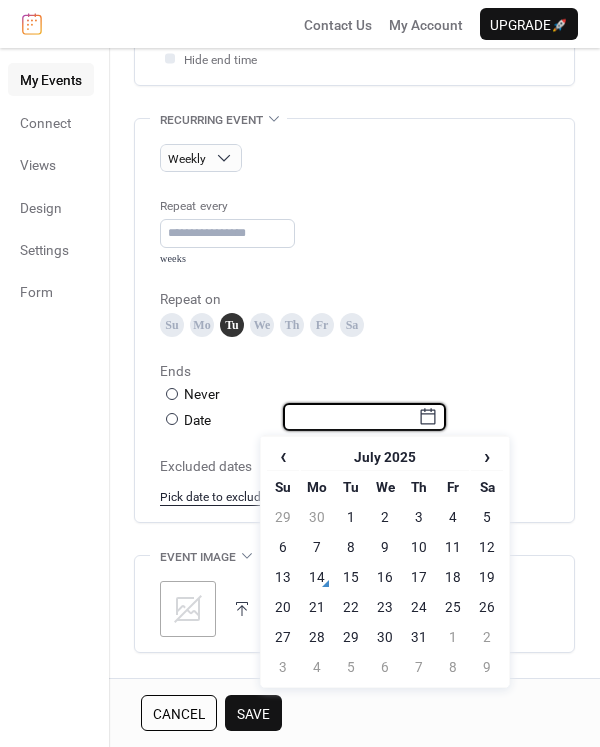 click on "›" at bounding box center [487, 456] 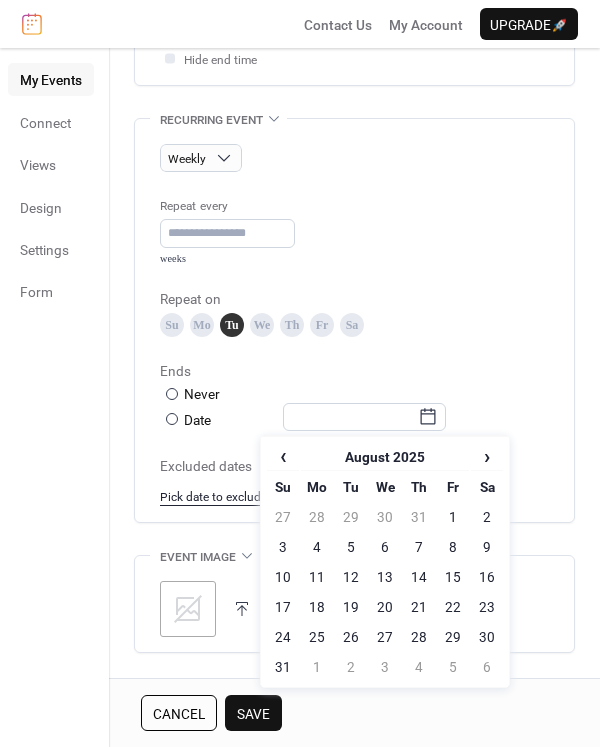 click on "›" at bounding box center [487, 456] 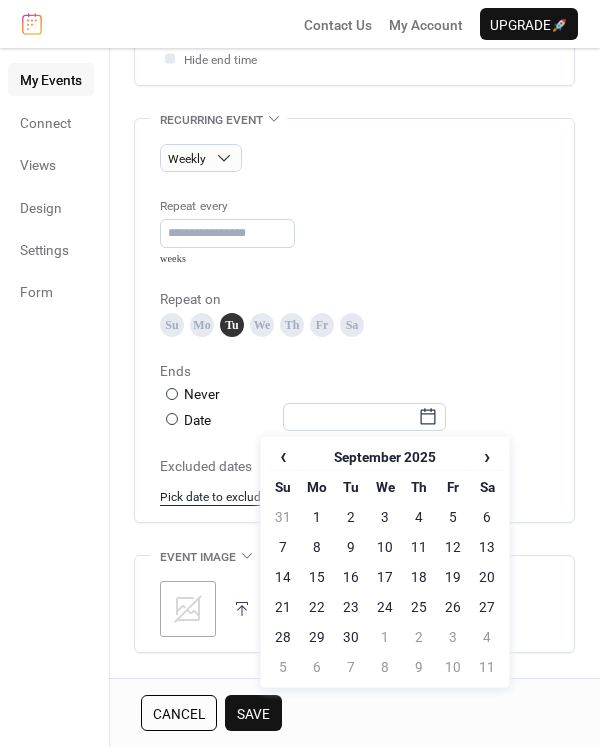 click on "30" at bounding box center (351, 637) 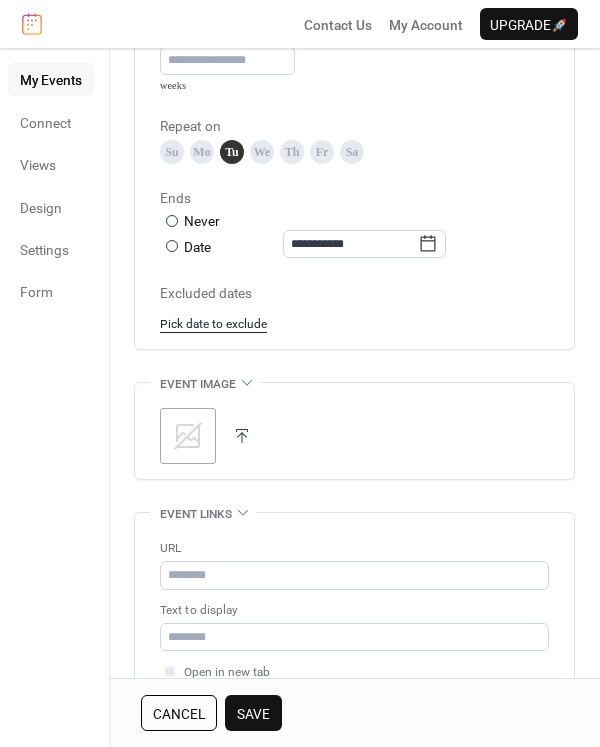 scroll, scrollTop: 1104, scrollLeft: 0, axis: vertical 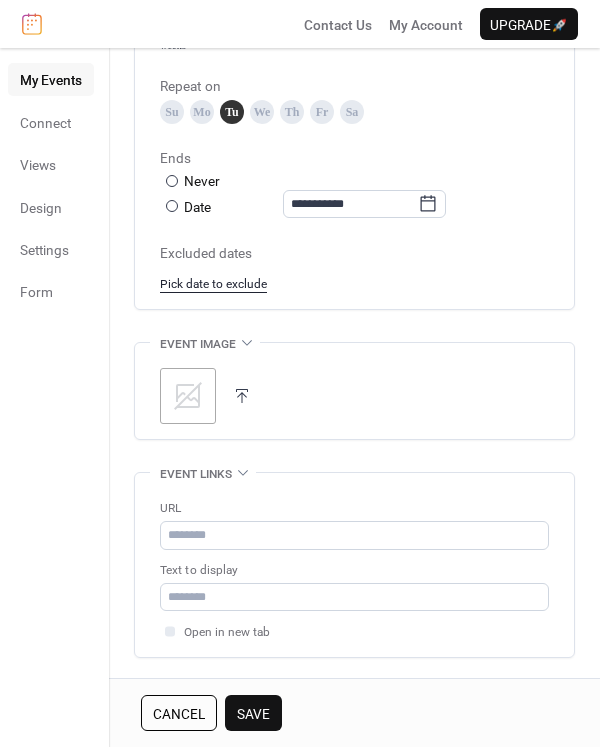 click 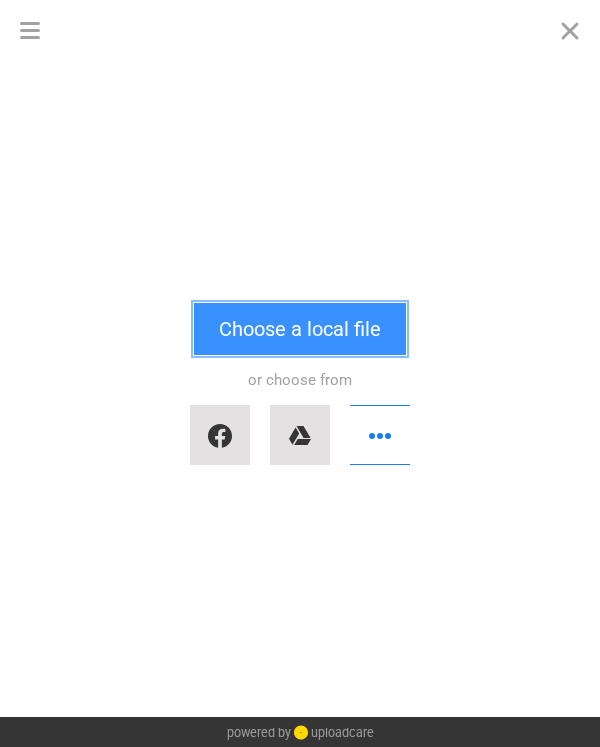click on "Choose a local file" at bounding box center [300, 329] 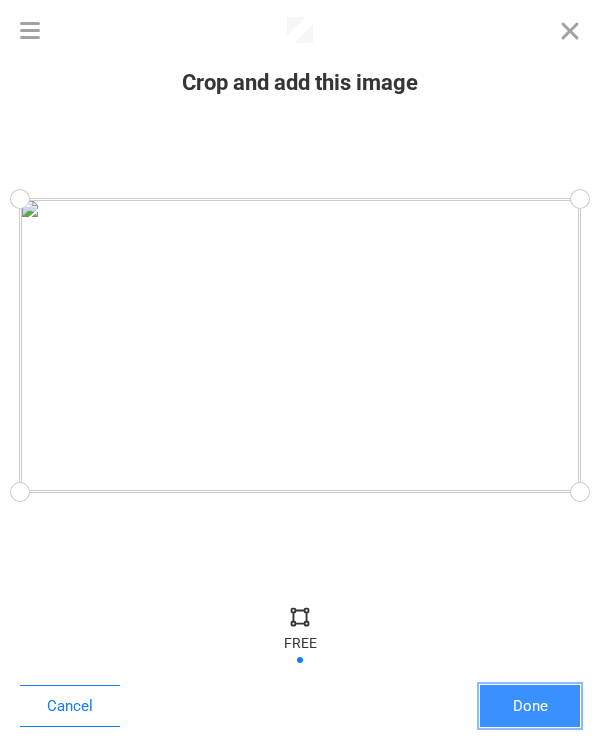 click on "Done" at bounding box center (530, 706) 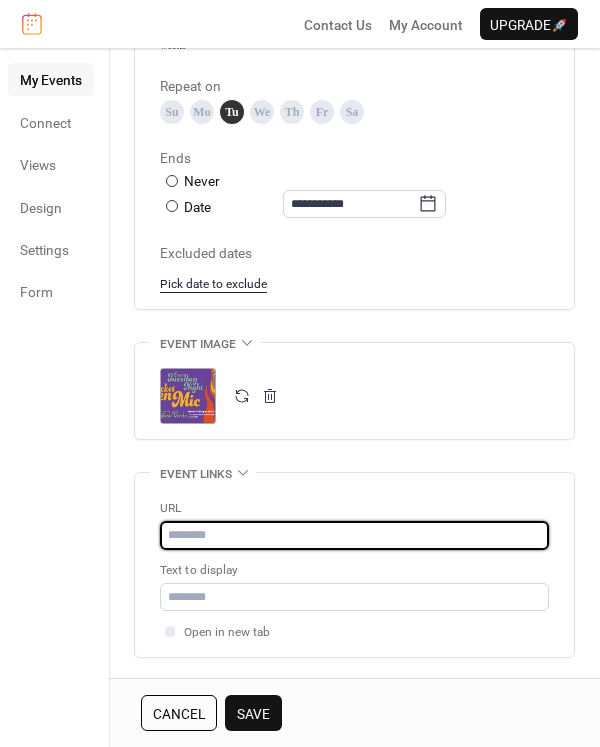 click at bounding box center [354, 535] 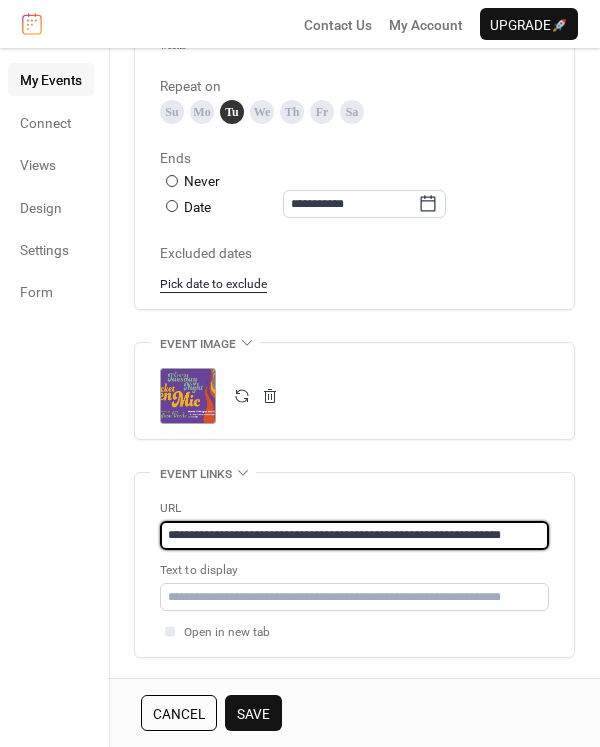 scroll, scrollTop: 0, scrollLeft: 11, axis: horizontal 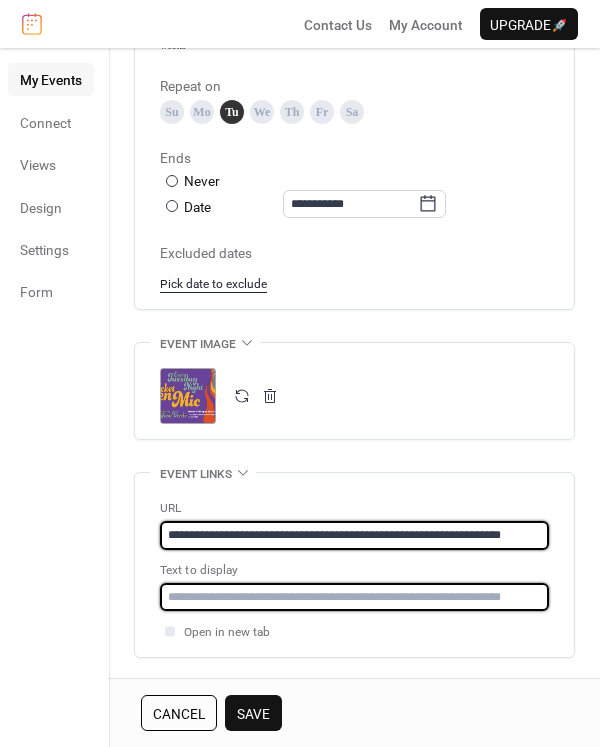 click at bounding box center [354, 597] 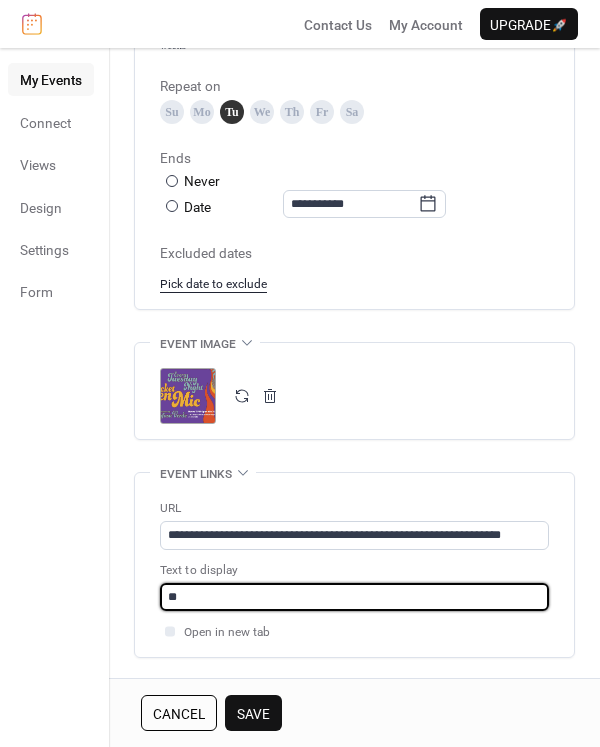 type on "*" 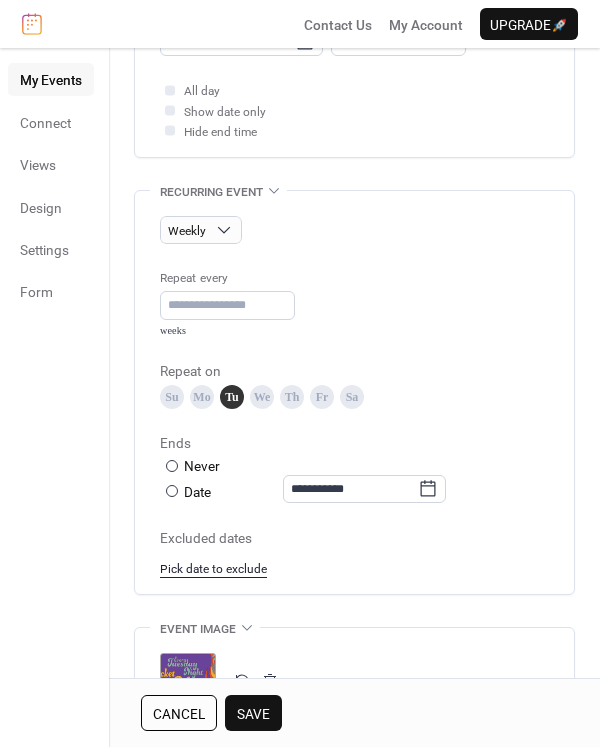 scroll, scrollTop: 818, scrollLeft: 0, axis: vertical 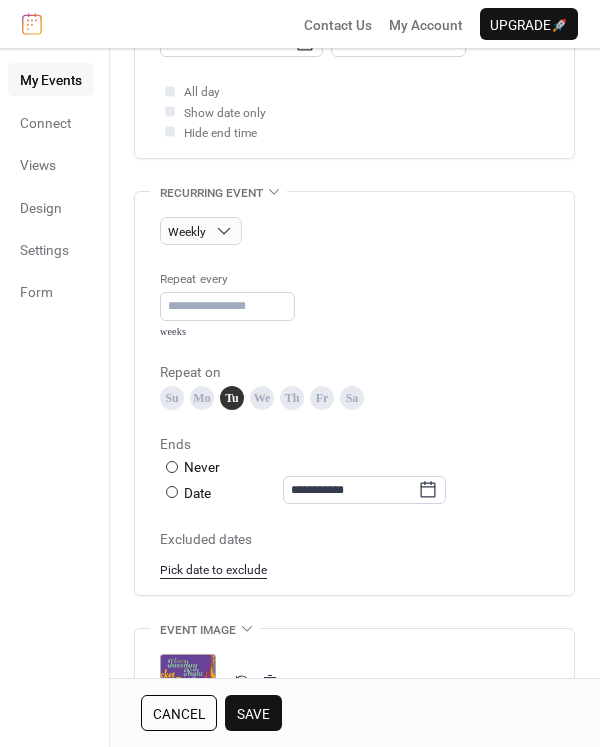 type on "**********" 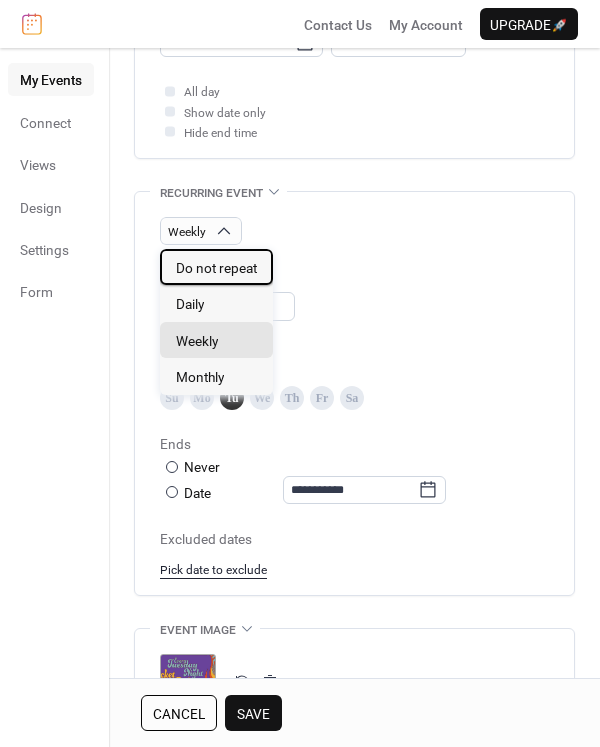 click on "Do not repeat" at bounding box center [216, 268] 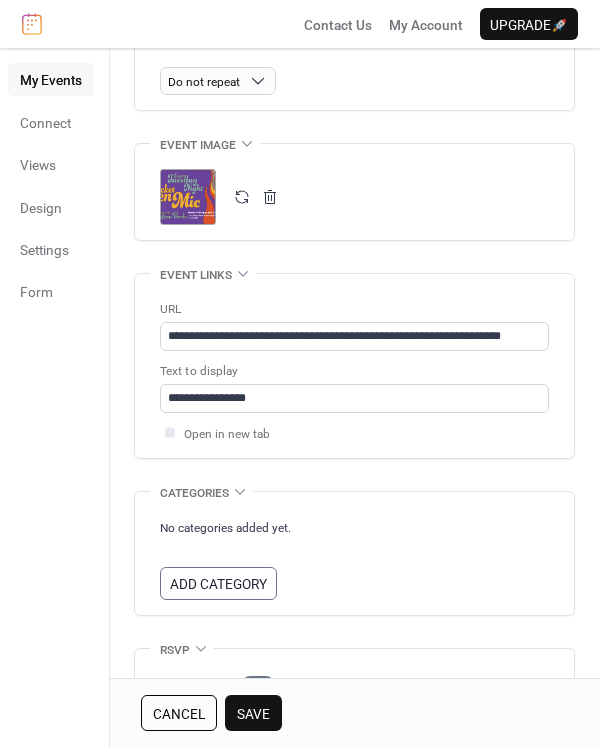 scroll, scrollTop: 986, scrollLeft: 0, axis: vertical 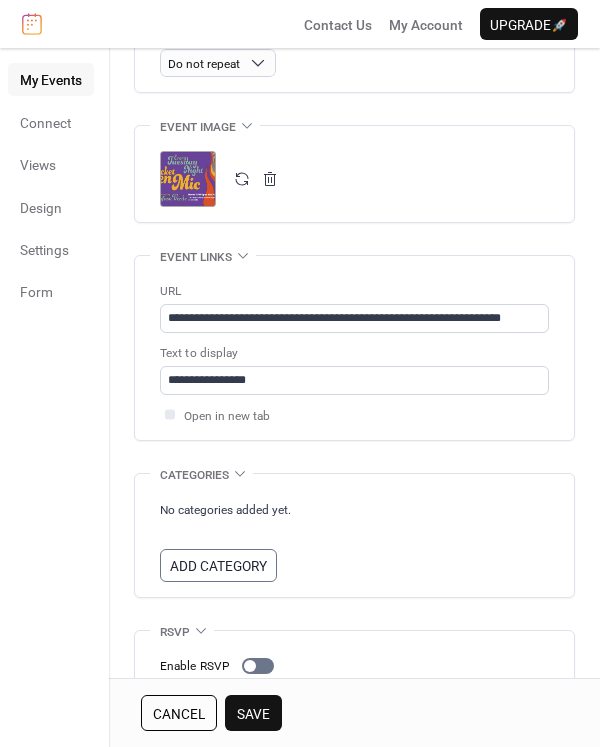click on "Save" at bounding box center [253, 714] 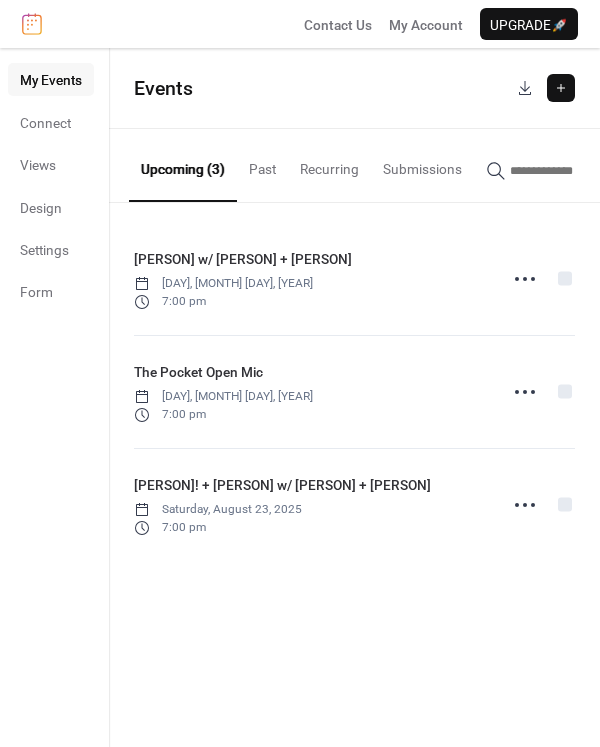 click at bounding box center (561, 88) 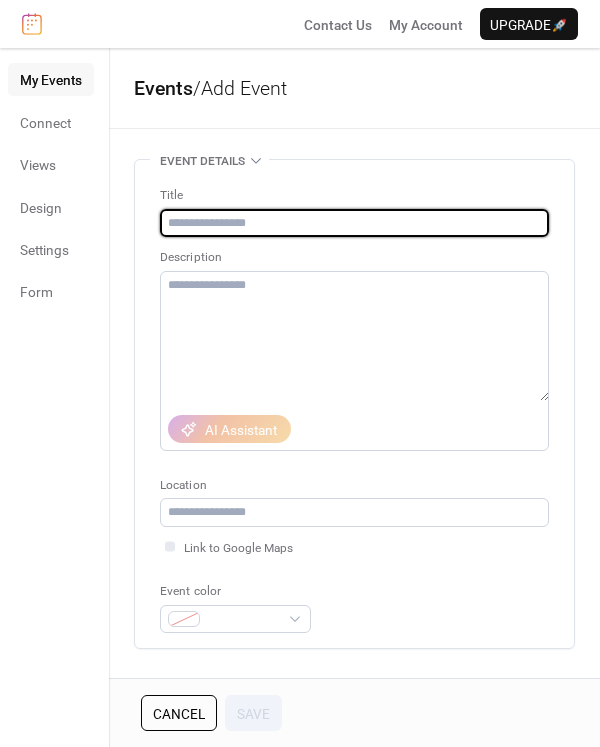 click at bounding box center [354, 223] 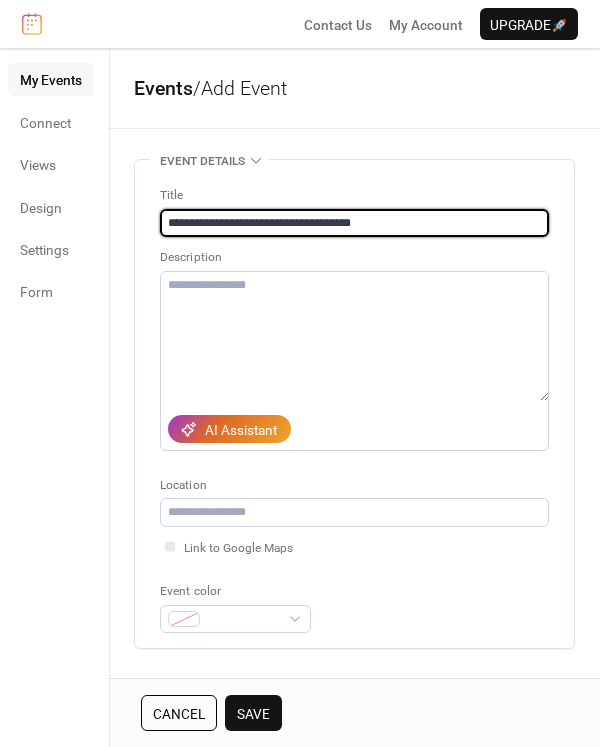 type on "**********" 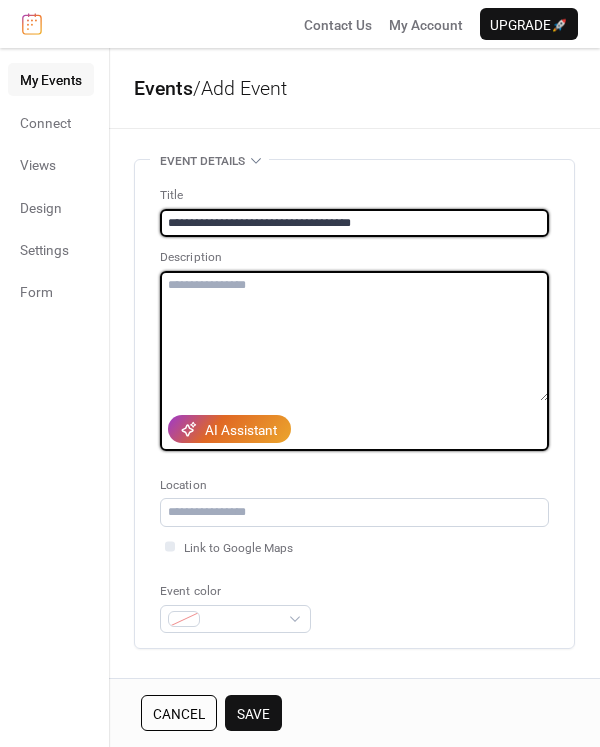 click at bounding box center (354, 336) 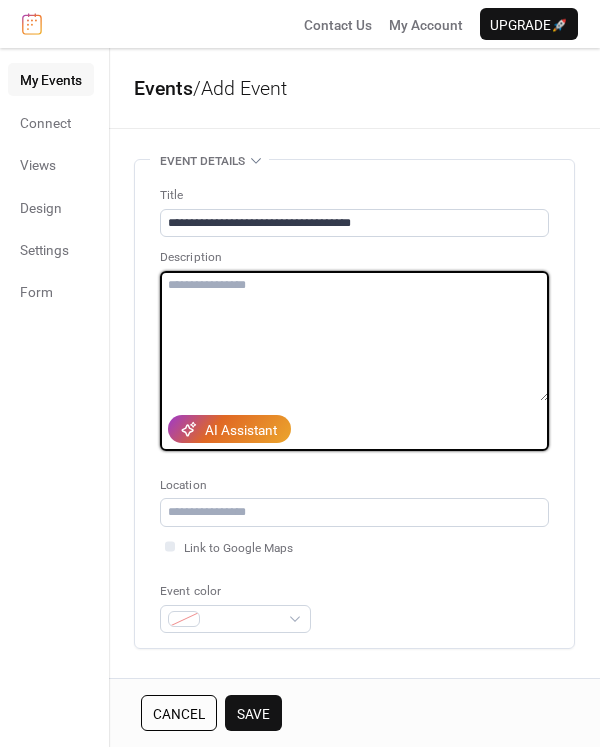 paste on "**********" 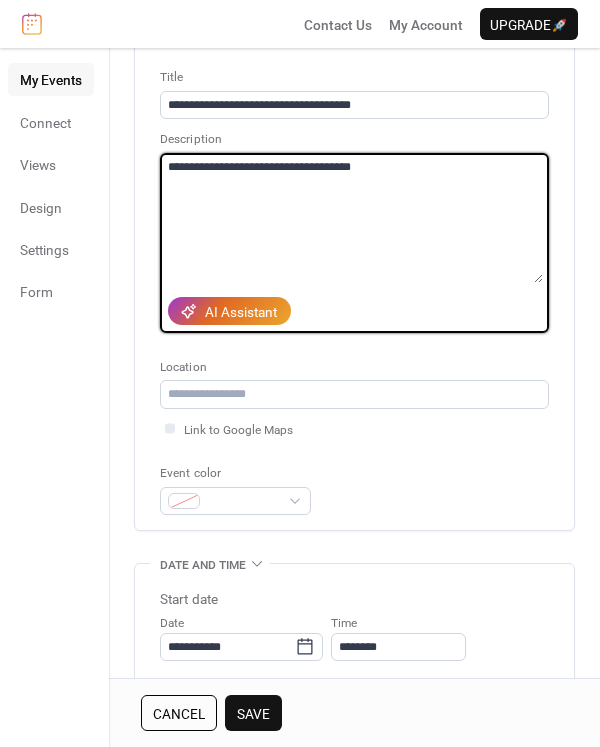 scroll, scrollTop: 129, scrollLeft: 0, axis: vertical 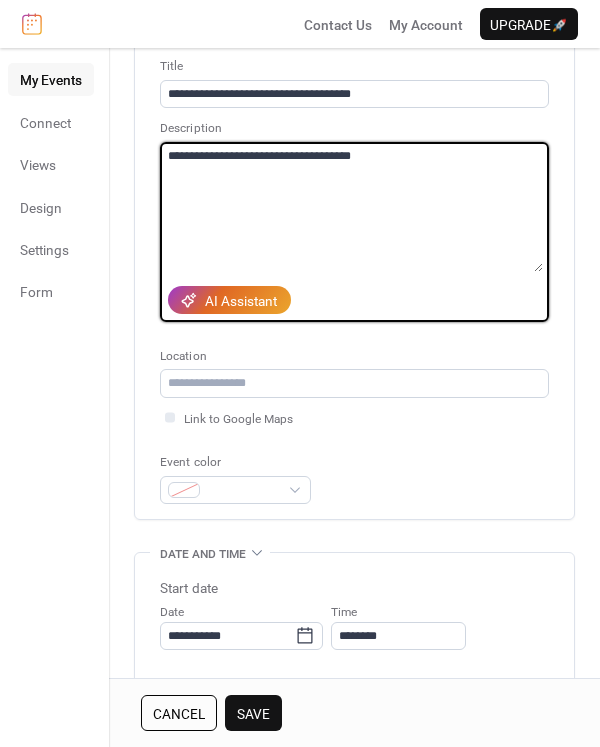 type on "**********" 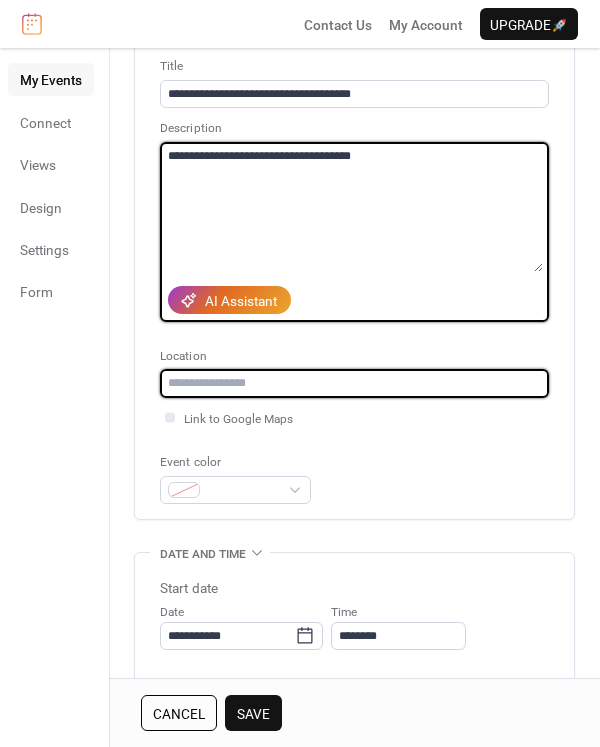 click at bounding box center [354, 383] 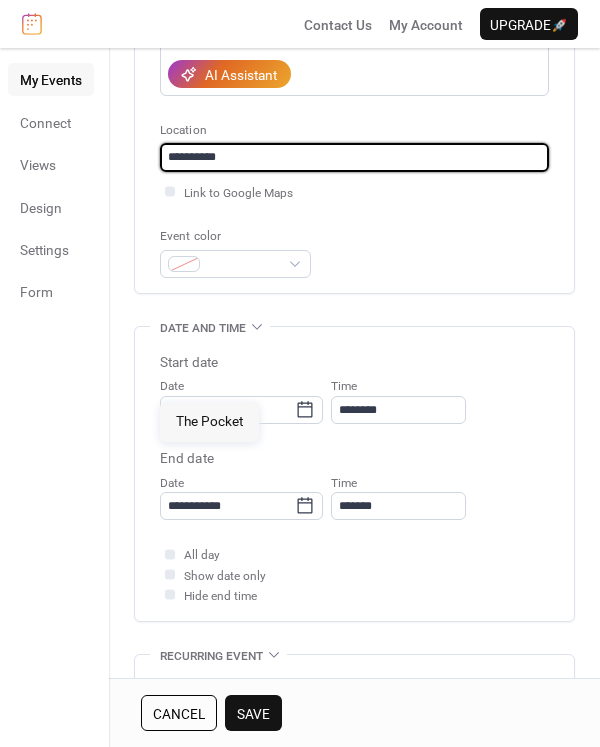 scroll, scrollTop: 356, scrollLeft: 0, axis: vertical 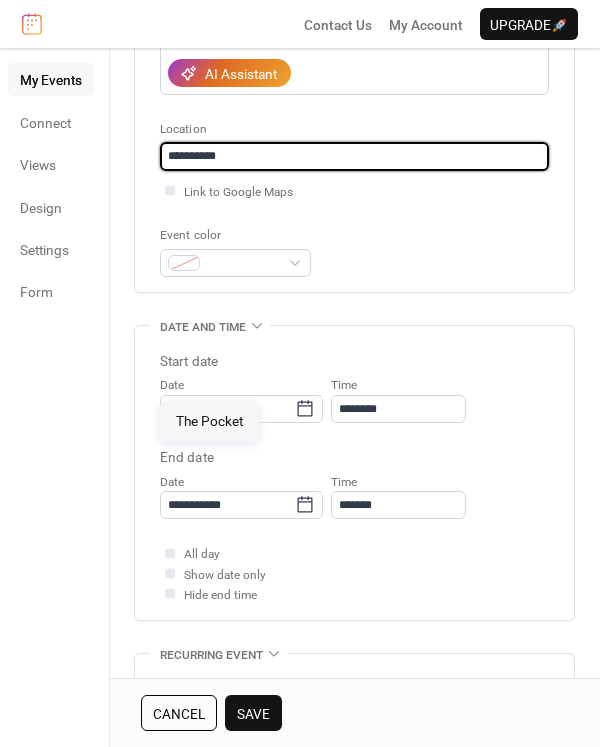 type on "**********" 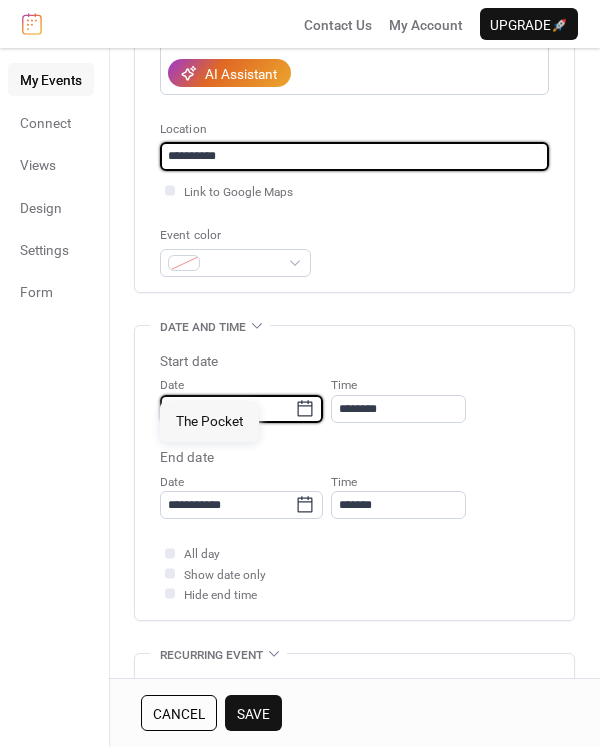 click on "**********" at bounding box center (227, 409) 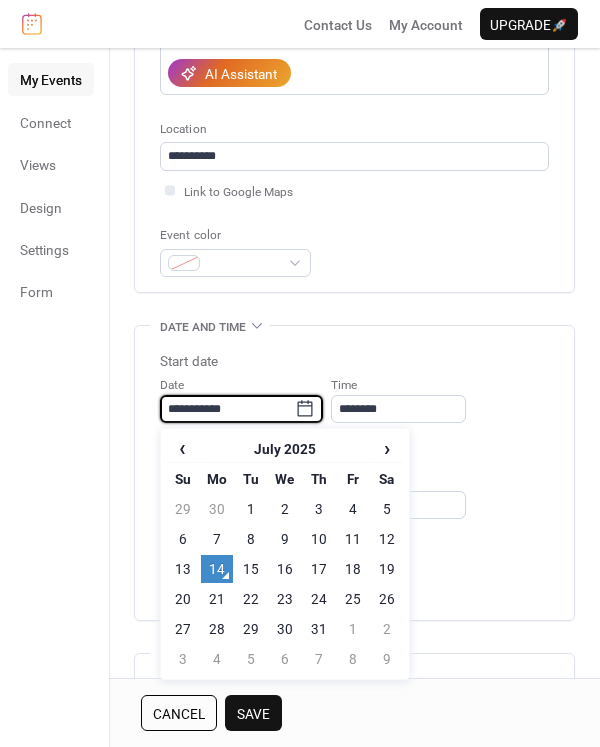 click on "›" at bounding box center (387, 448) 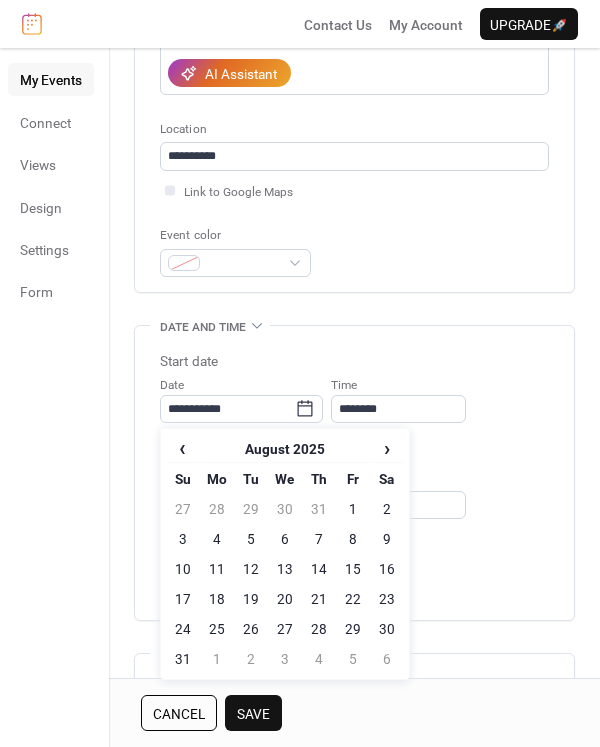 click on "14" at bounding box center [319, 569] 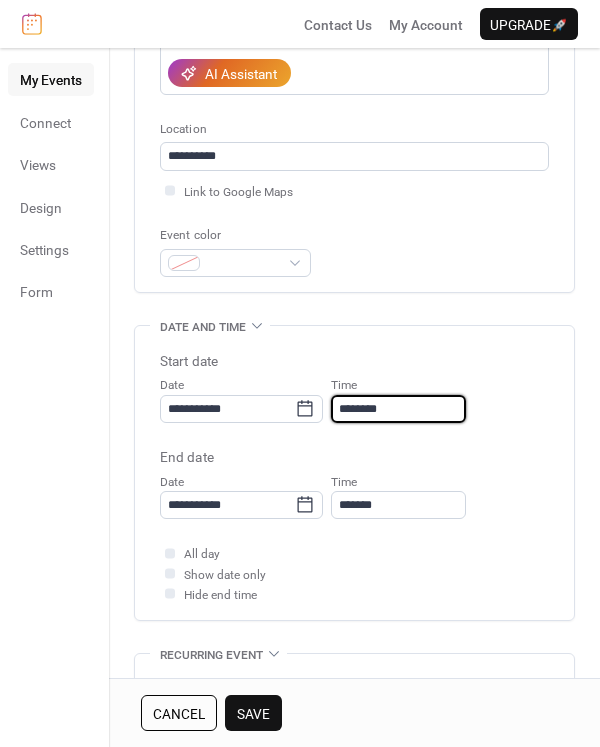 click on "********" at bounding box center [398, 409] 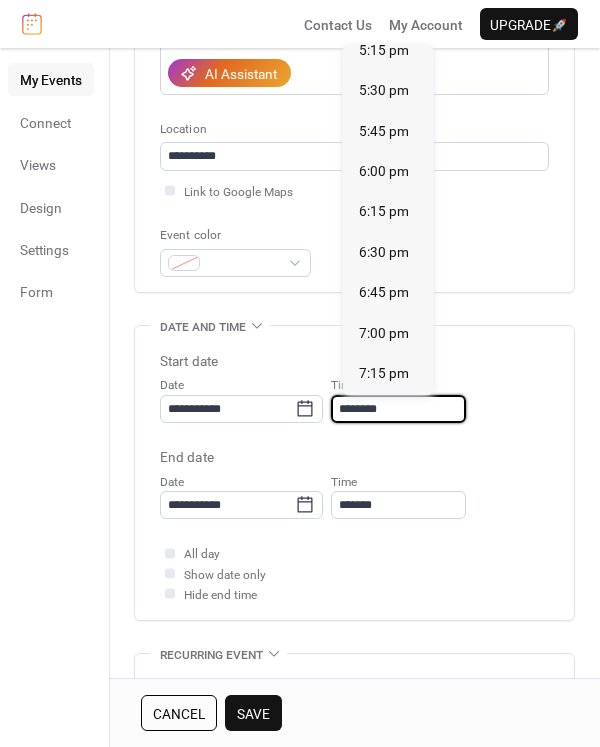 scroll, scrollTop: 2929, scrollLeft: 0, axis: vertical 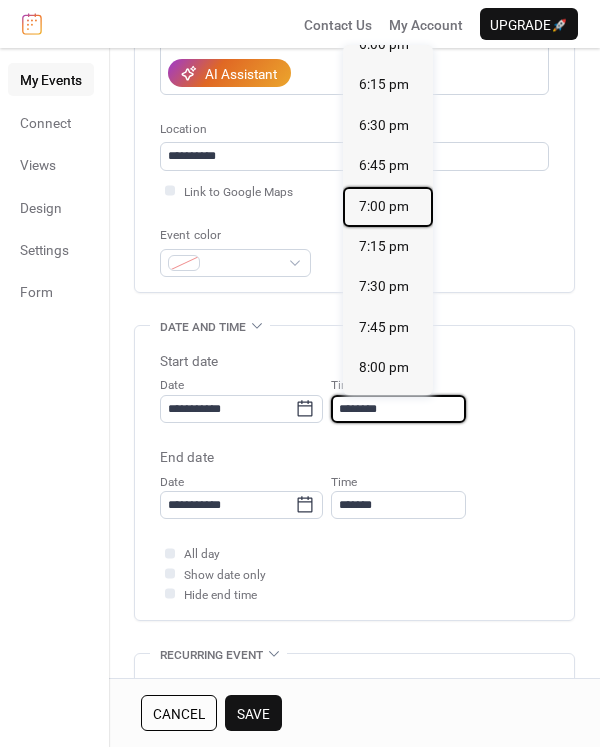 click on "7:00 pm" at bounding box center [384, 206] 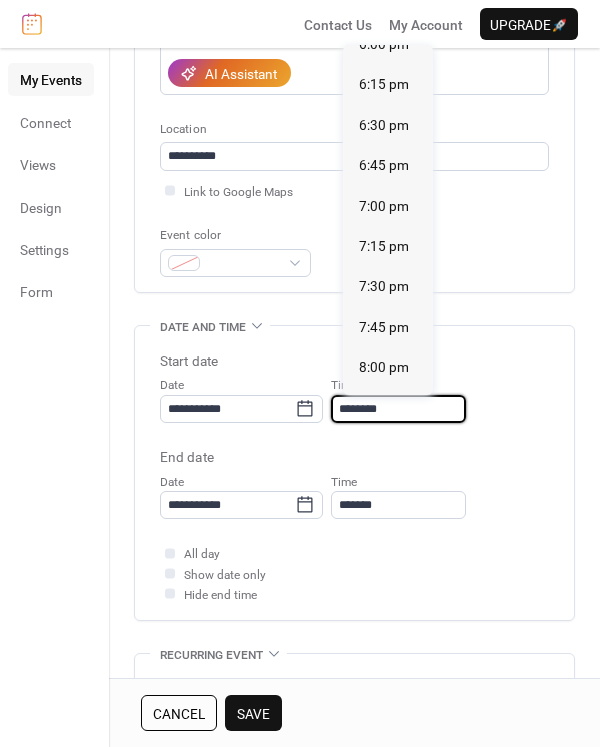 type on "*******" 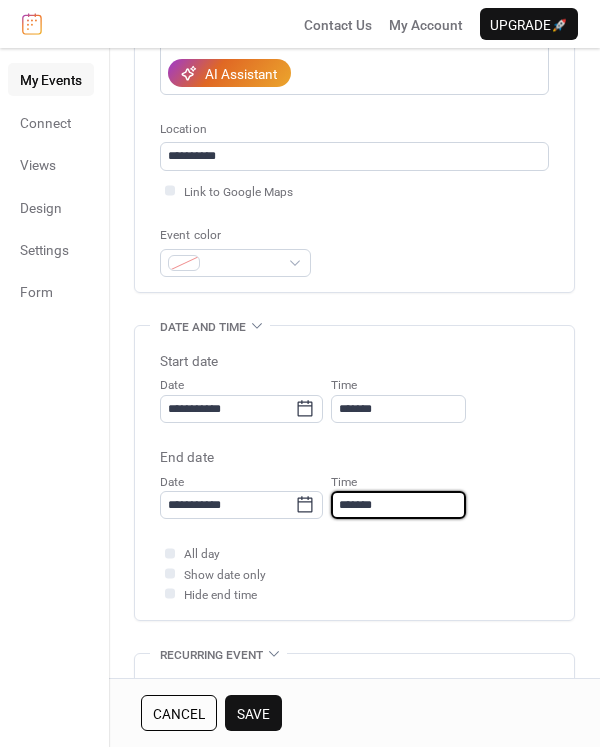 click on "*******" at bounding box center (398, 505) 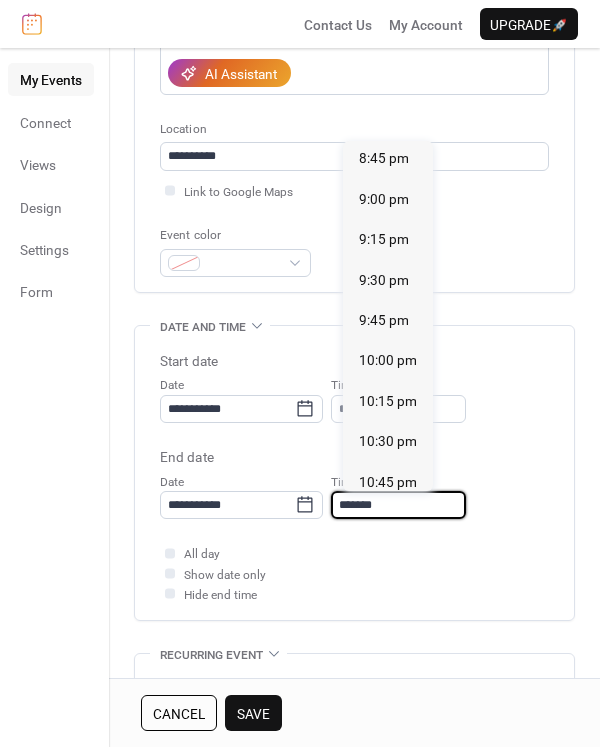 scroll, scrollTop: 249, scrollLeft: 0, axis: vertical 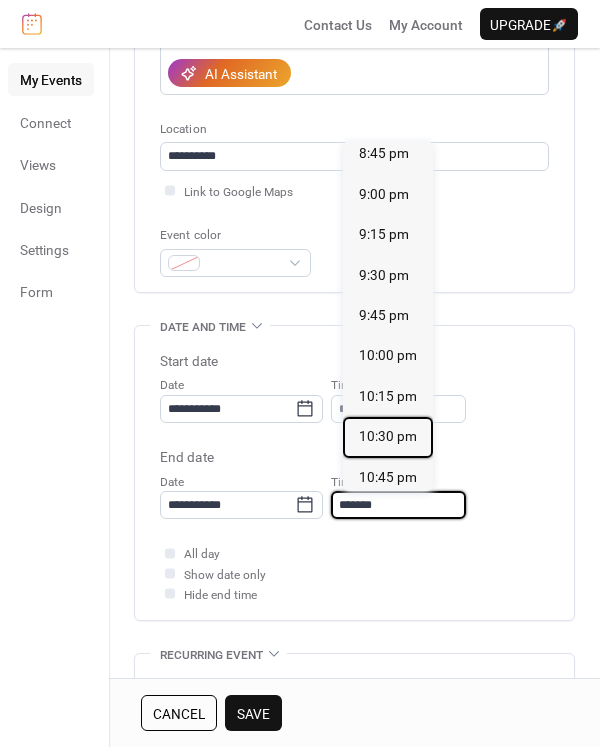 click on "10:30 pm" at bounding box center (388, 436) 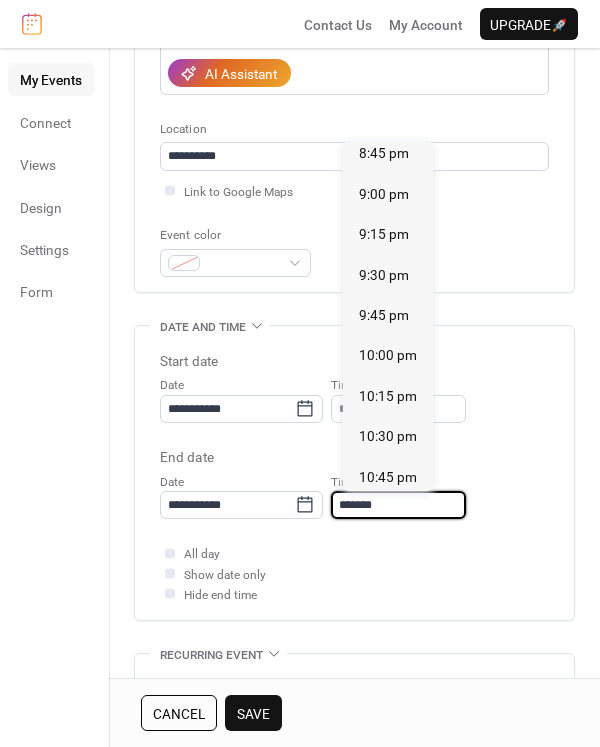 type on "********" 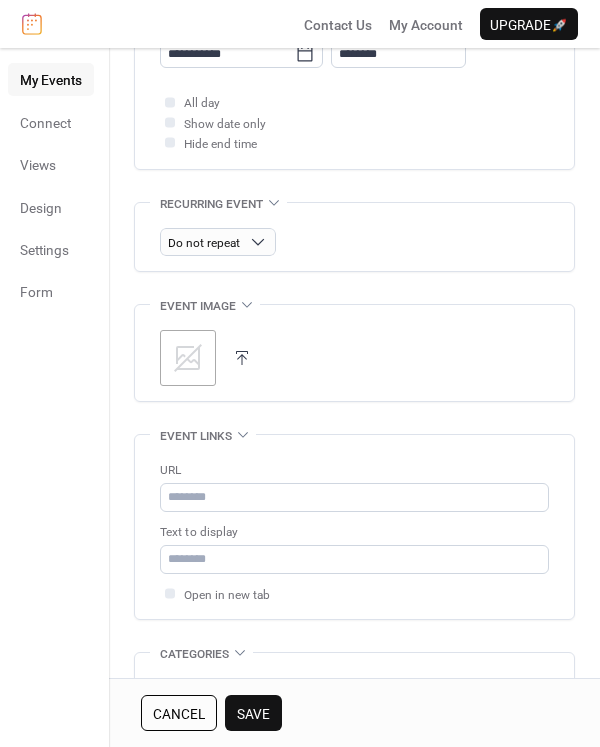 scroll, scrollTop: 813, scrollLeft: 0, axis: vertical 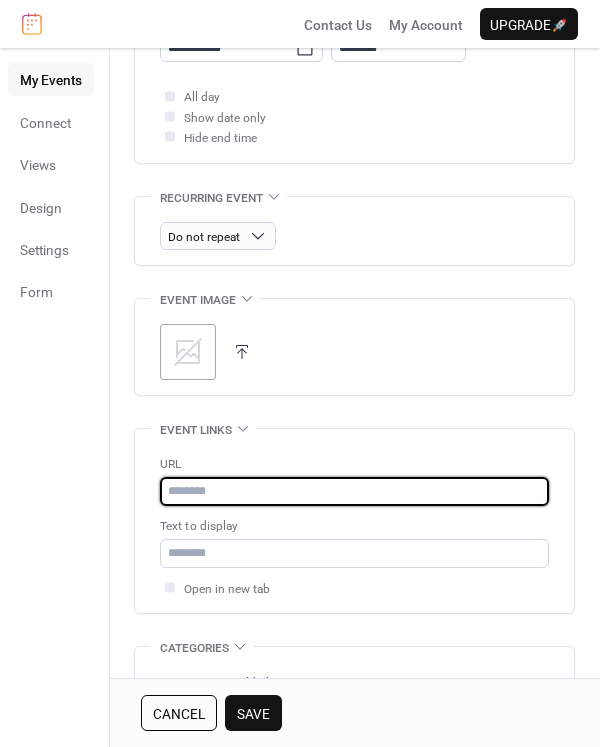 click at bounding box center [354, 491] 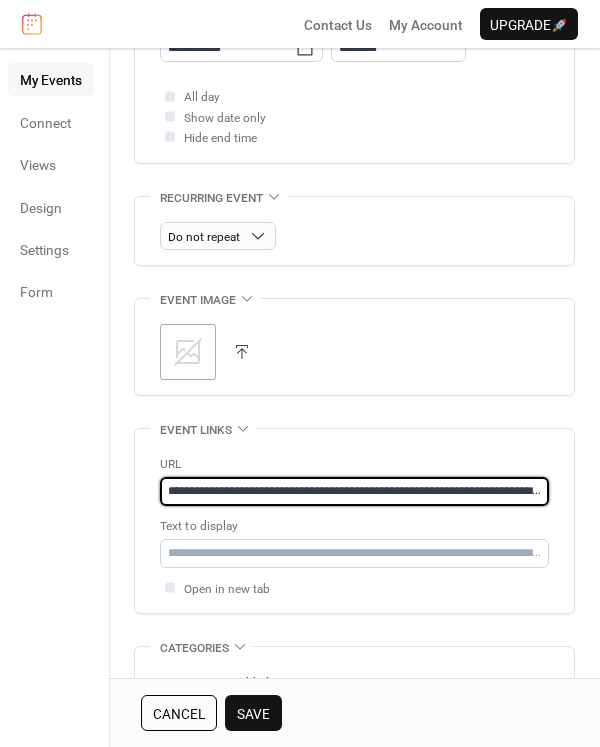 scroll, scrollTop: 0, scrollLeft: 89, axis: horizontal 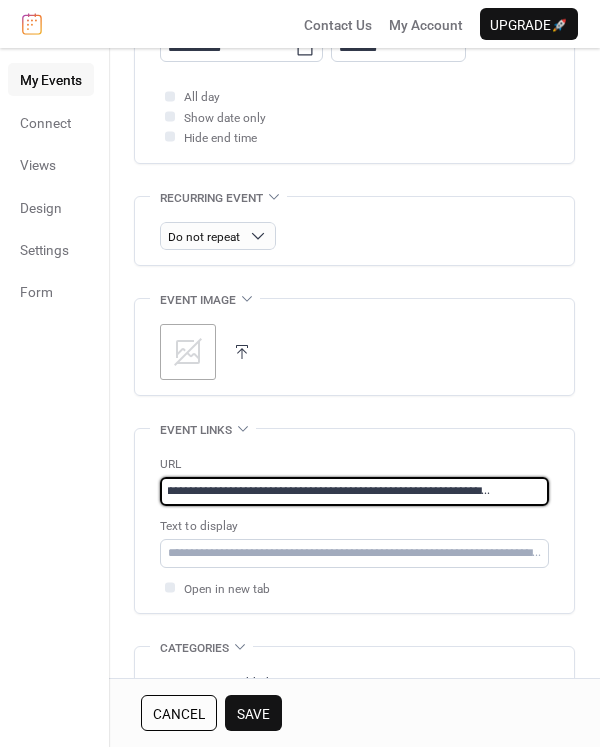 type on "**********" 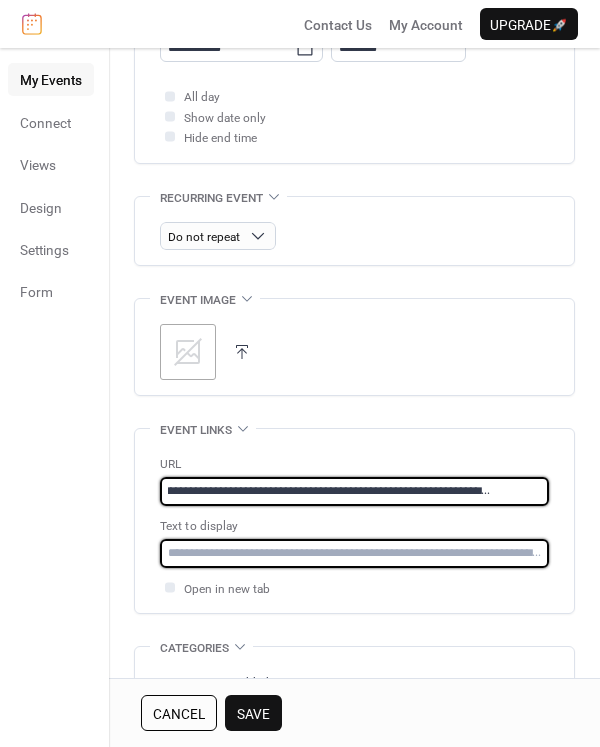 click at bounding box center [354, 553] 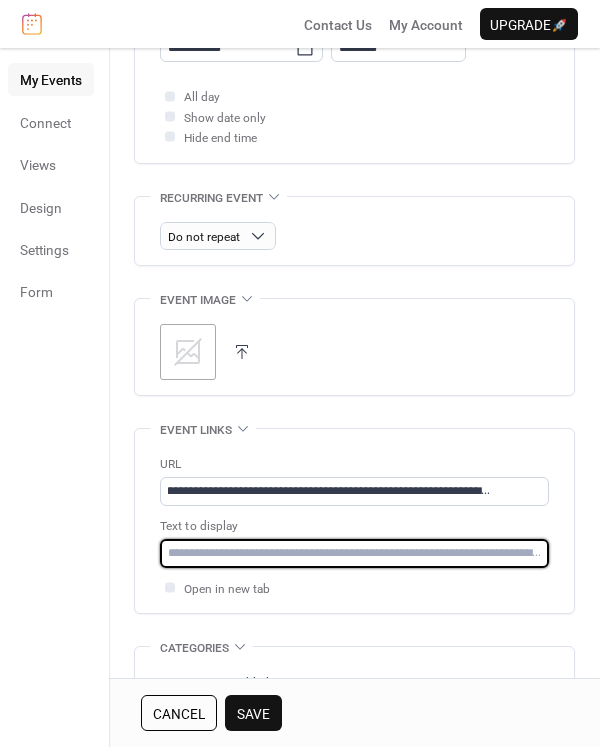 scroll, scrollTop: 0, scrollLeft: 0, axis: both 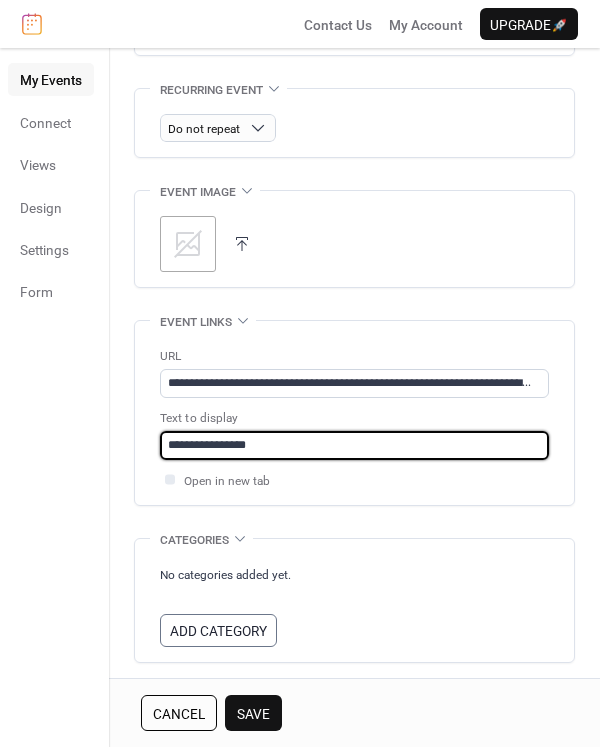 type on "**********" 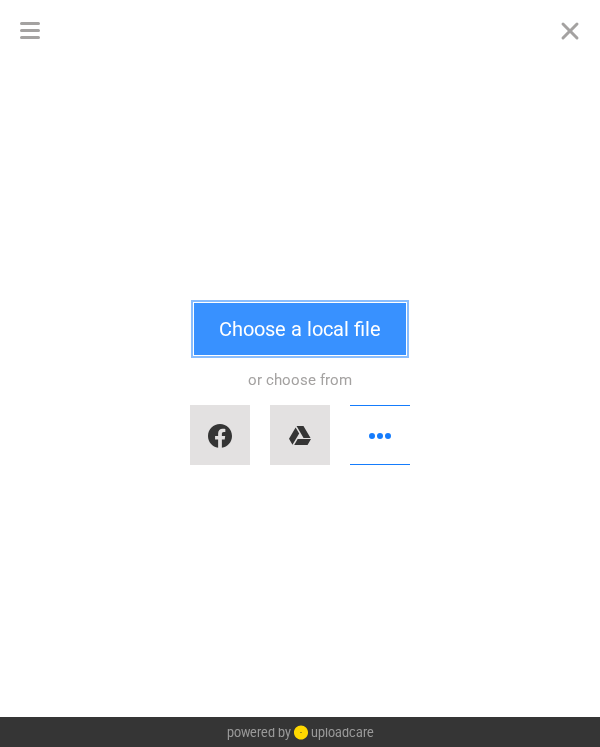 click on "Choose a local file" at bounding box center [300, 329] 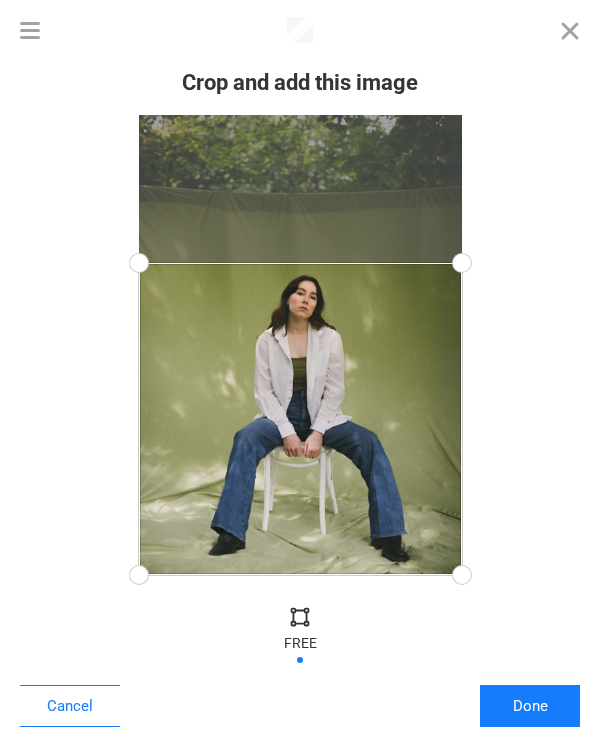 drag, startPoint x: 466, startPoint y: 115, endPoint x: 474, endPoint y: 263, distance: 148.21606 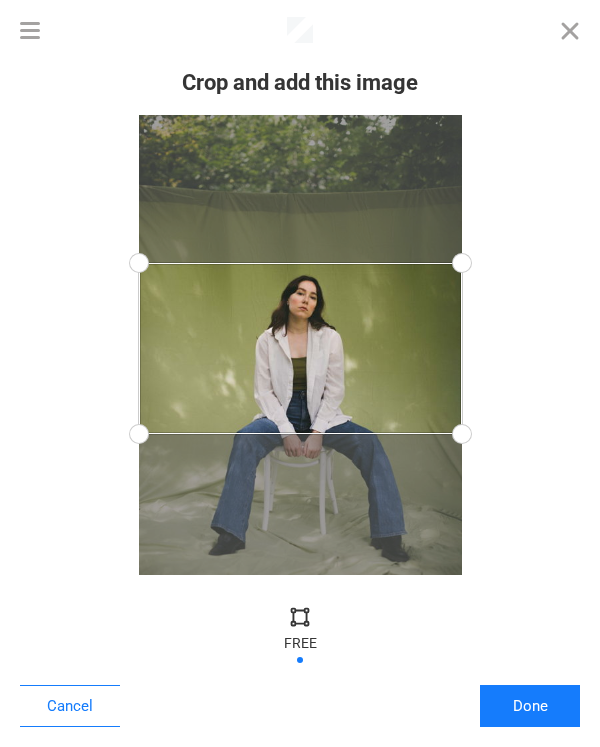 drag, startPoint x: 460, startPoint y: 567, endPoint x: 532, endPoint y: 434, distance: 151.23822 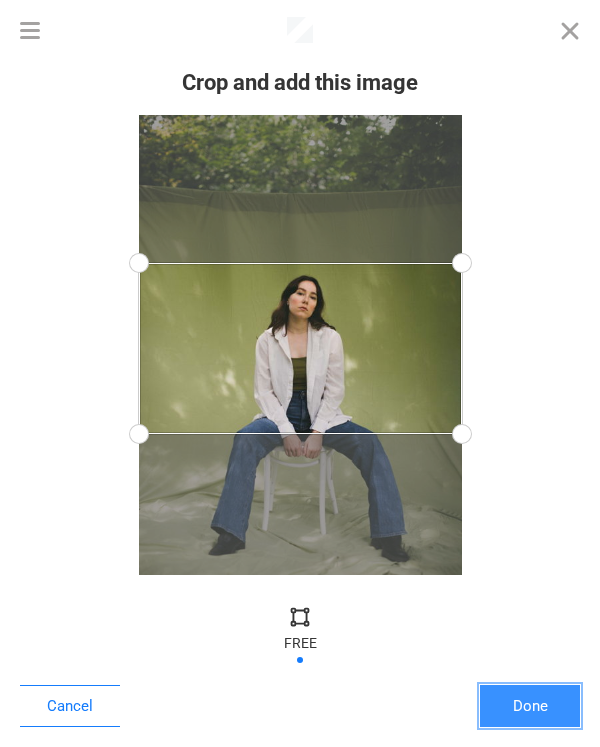 click on "Done" at bounding box center [530, 706] 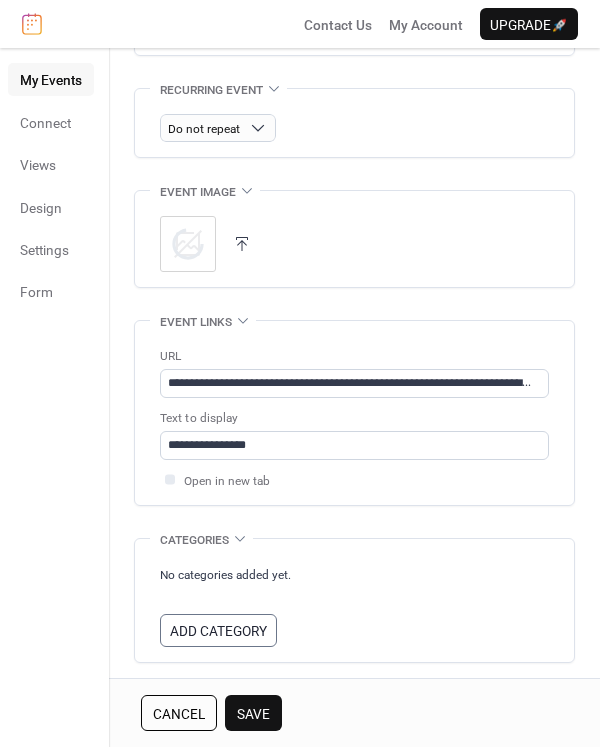 click on "Save" at bounding box center [253, 713] 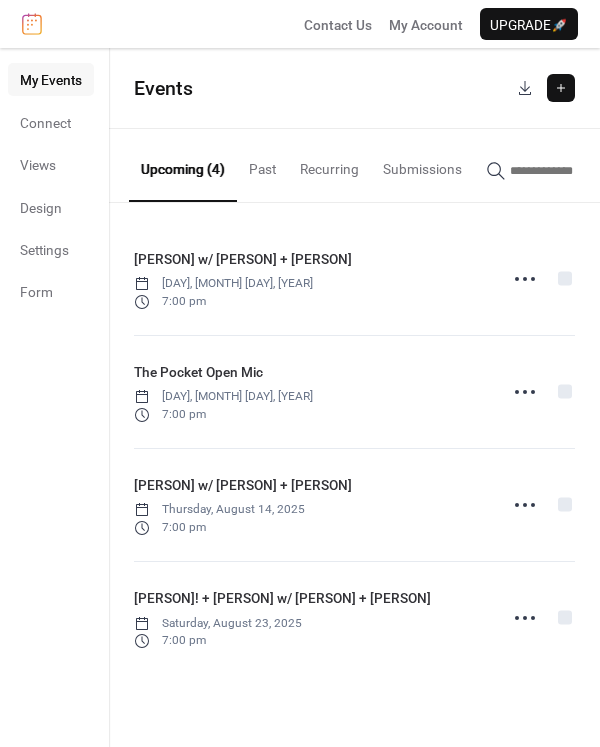 click at bounding box center (561, 88) 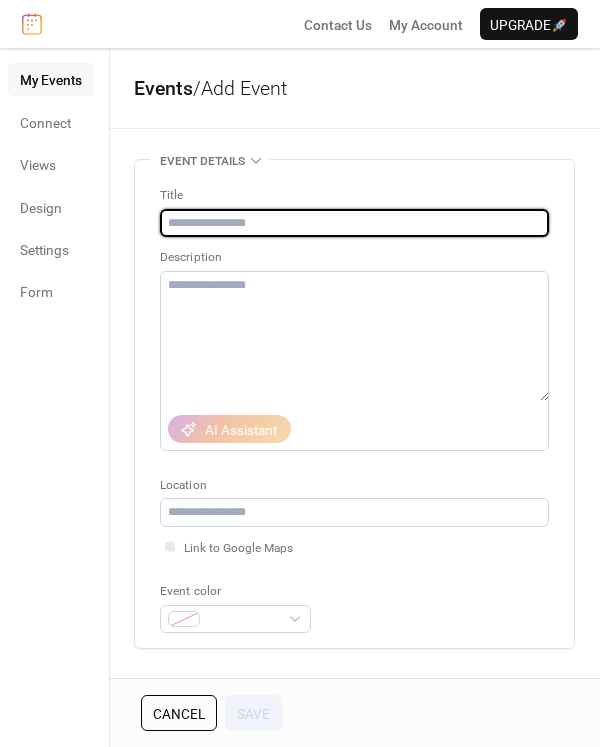 click at bounding box center [354, 223] 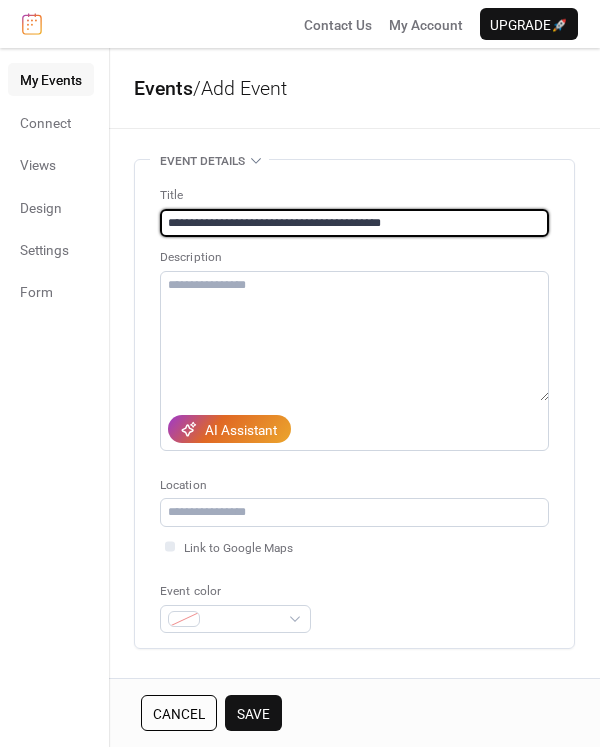 type on "**********" 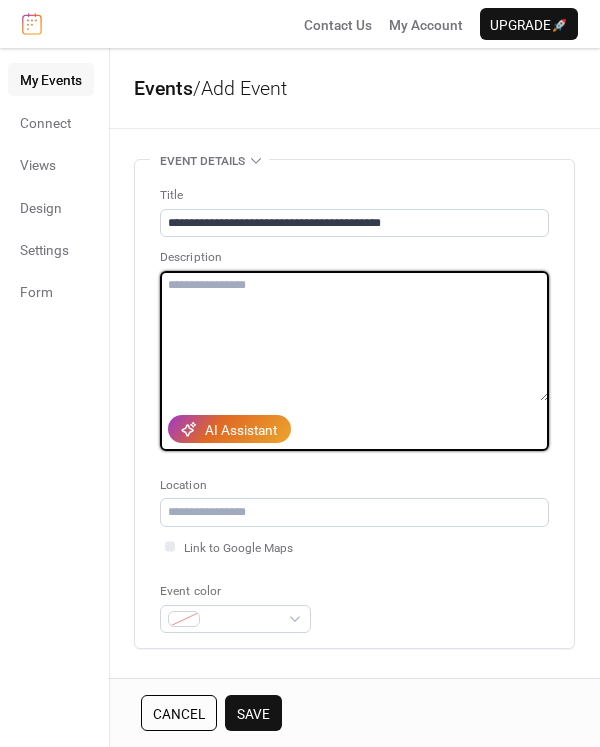click at bounding box center [354, 336] 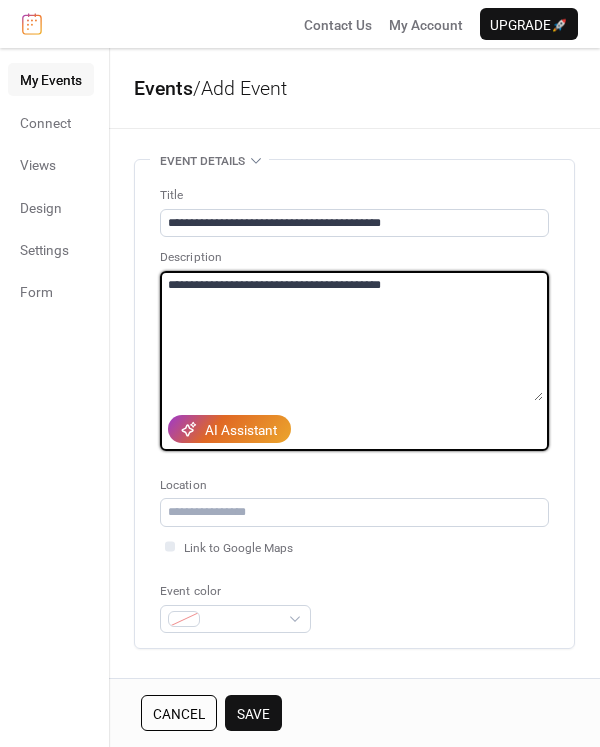 type on "**********" 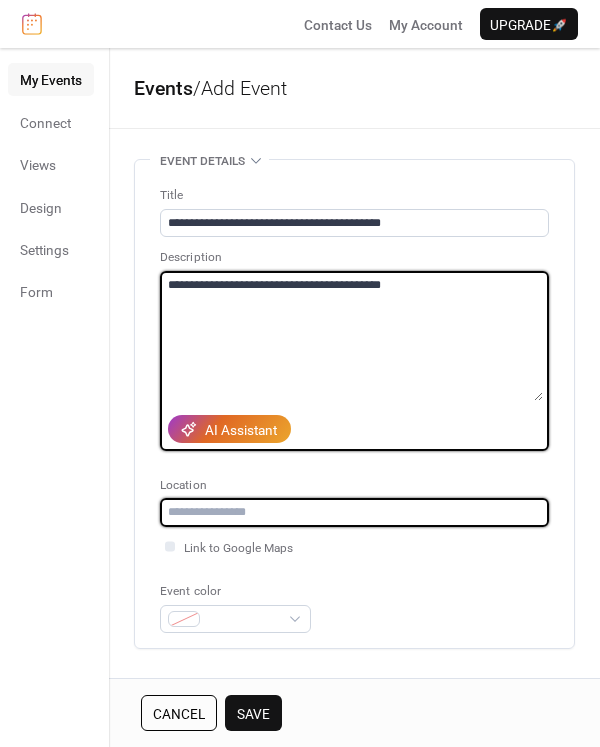 click at bounding box center (354, 512) 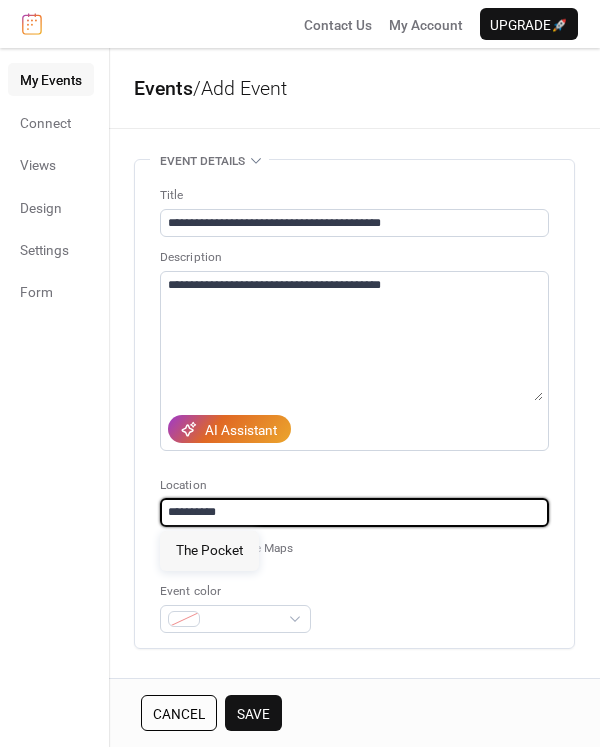 type on "**********" 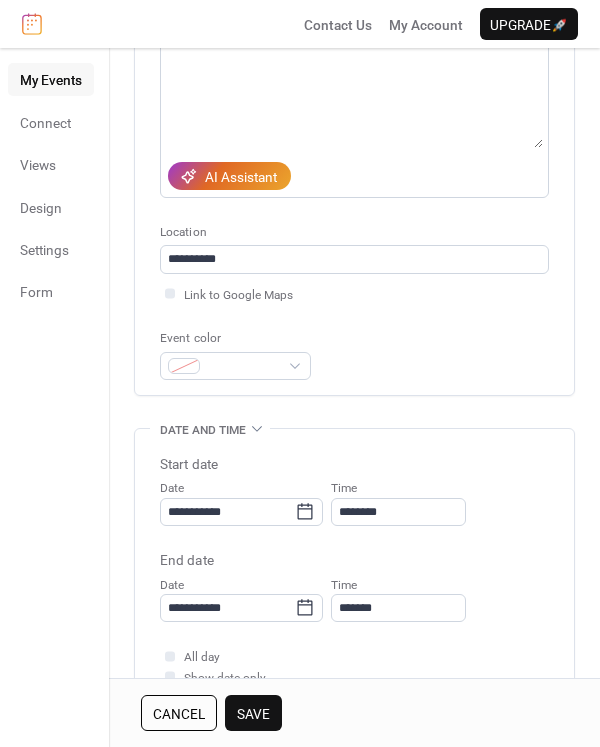 scroll, scrollTop: 254, scrollLeft: 0, axis: vertical 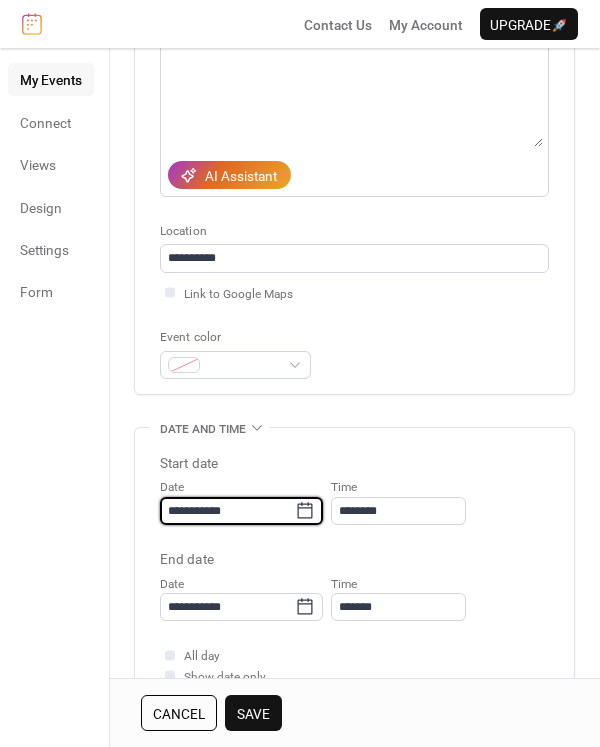 click on "**********" at bounding box center (227, 511) 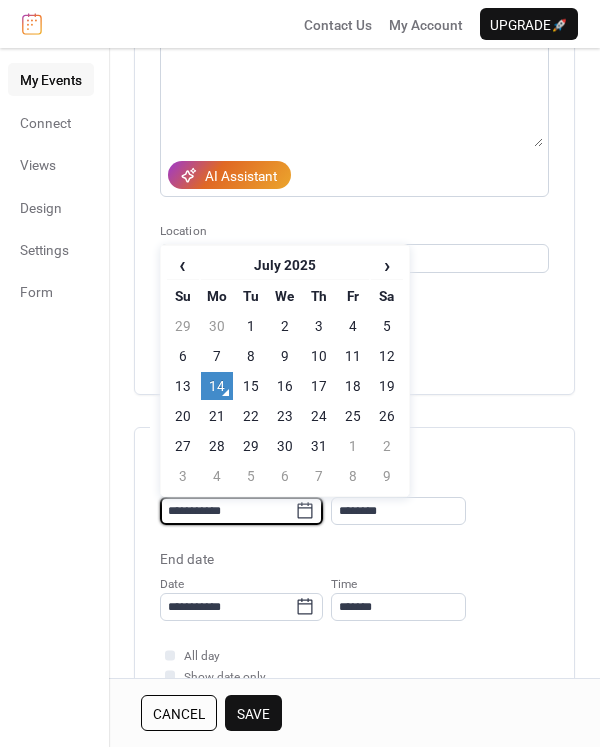 click on "›" at bounding box center [387, 265] 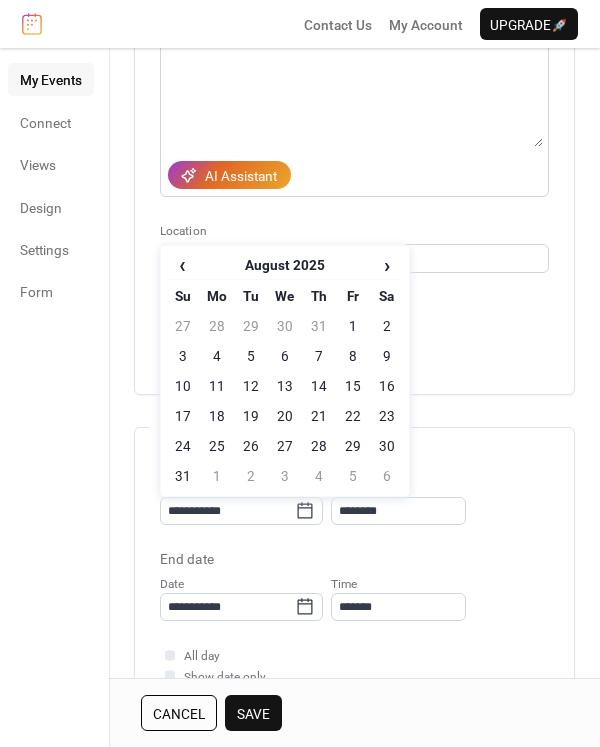 click on "15" at bounding box center (353, 386) 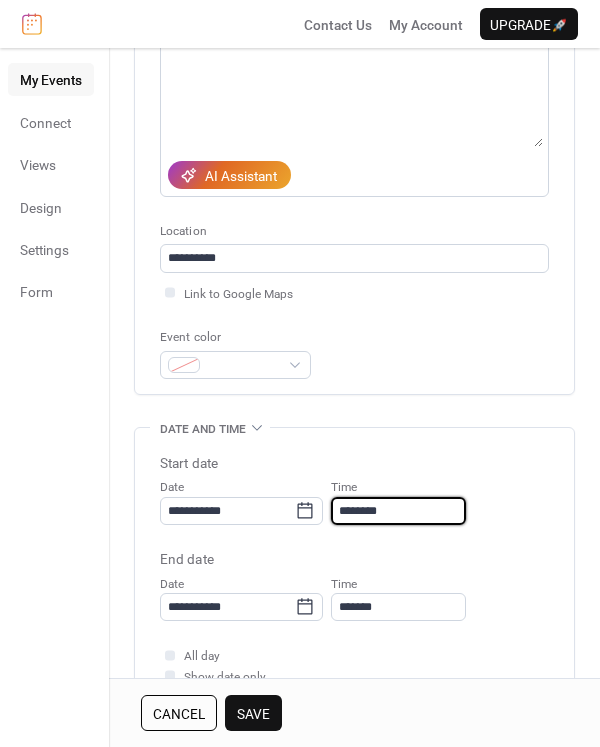 click on "********" at bounding box center (398, 511) 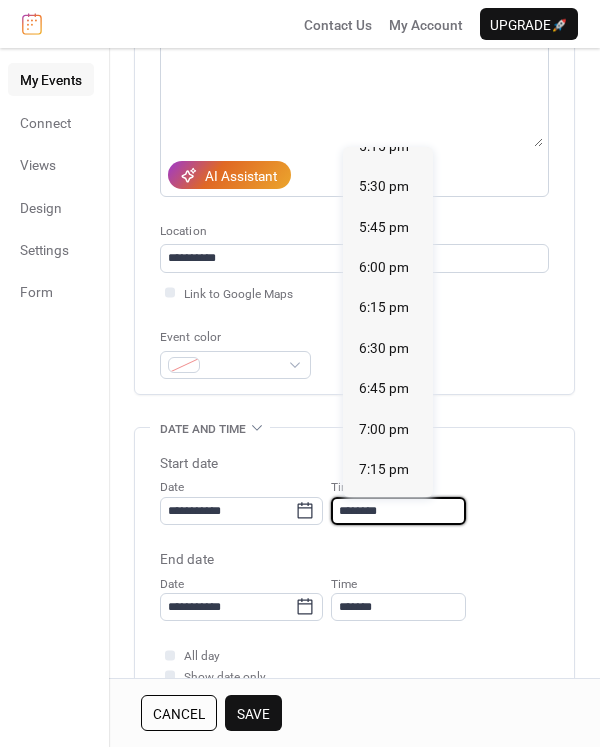 scroll, scrollTop: 2809, scrollLeft: 0, axis: vertical 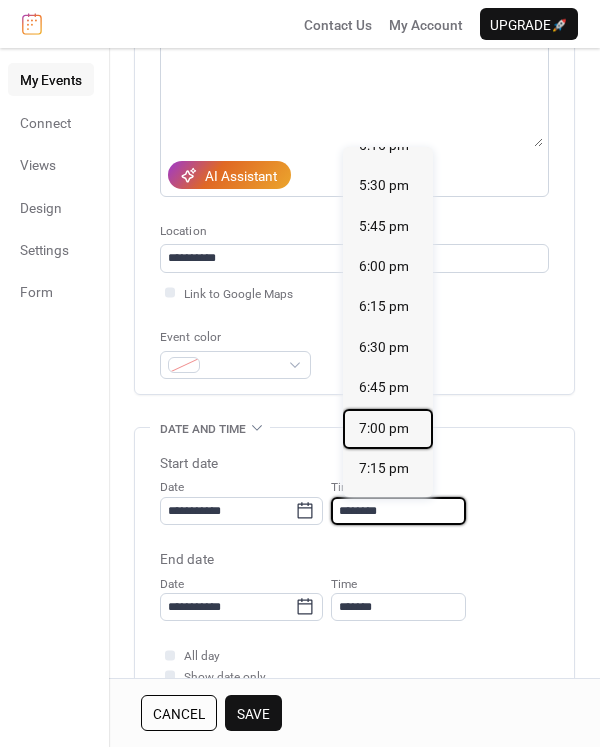 click on "7:00 pm" at bounding box center (384, 428) 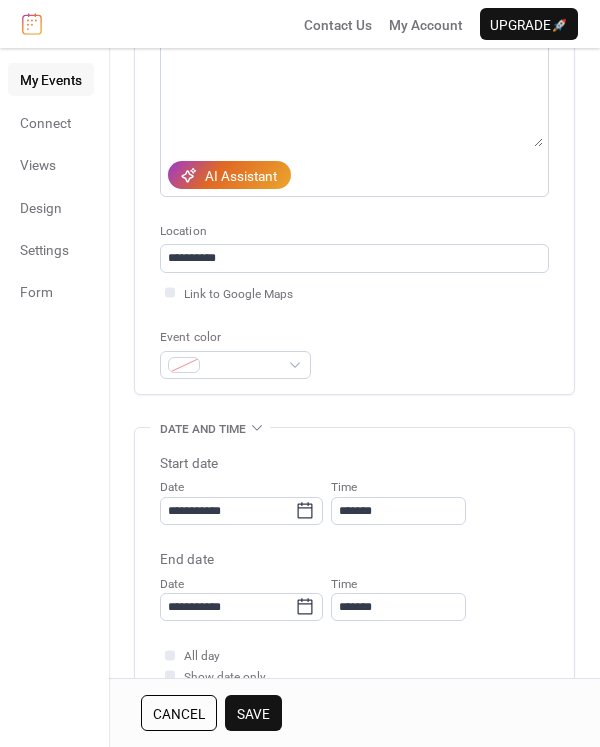 click on "**********" at bounding box center [354, 580] 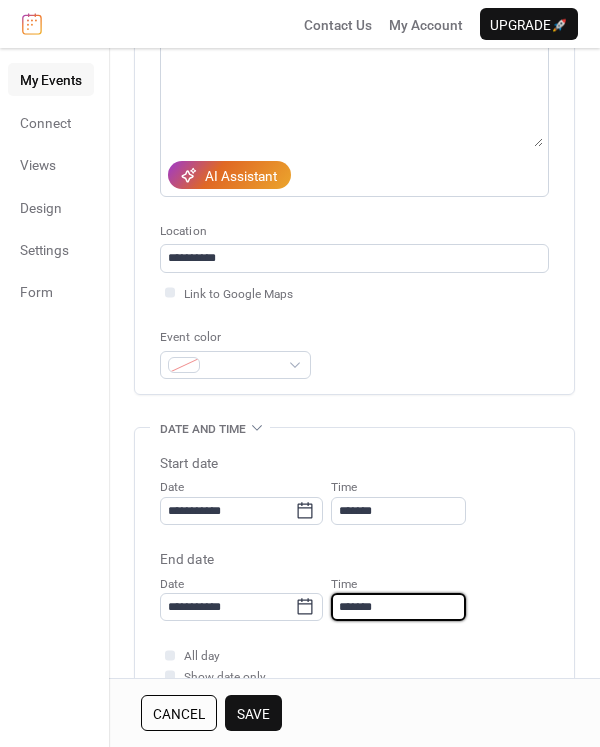 click on "*******" at bounding box center (398, 607) 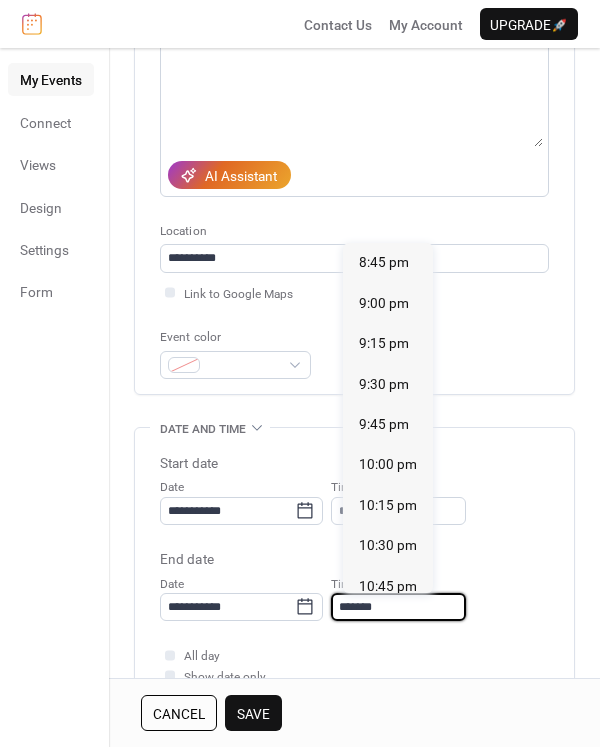 scroll, scrollTop: 247, scrollLeft: 0, axis: vertical 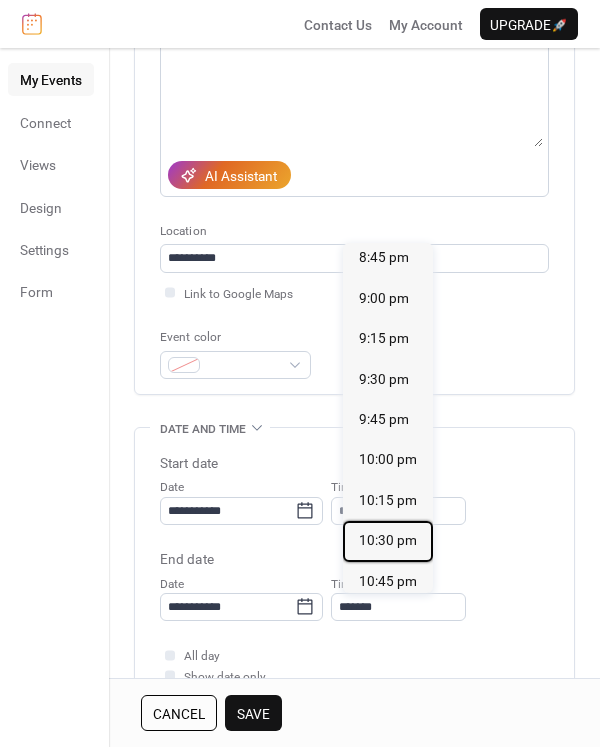 click on "10:30 pm" at bounding box center [388, 540] 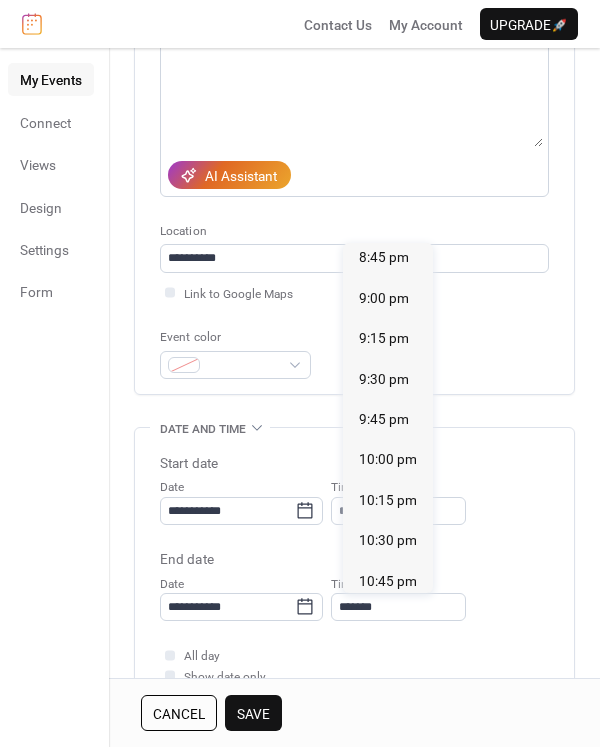 type on "********" 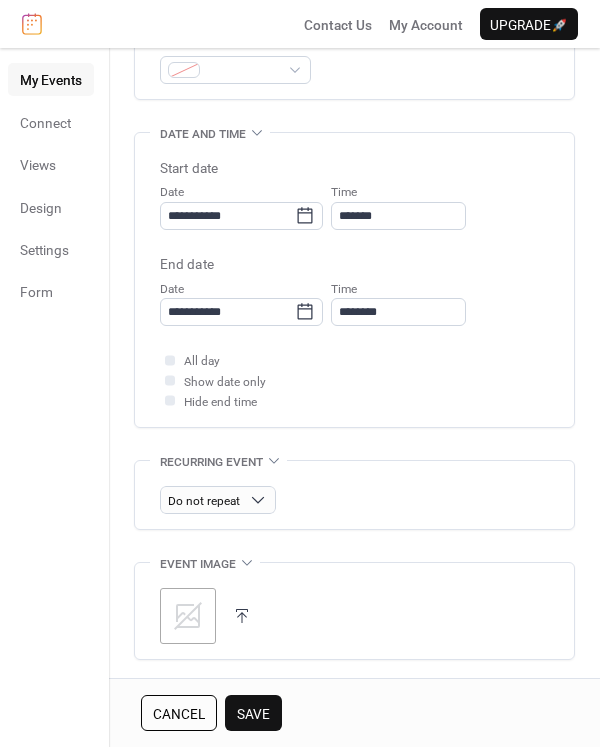 scroll, scrollTop: 550, scrollLeft: 0, axis: vertical 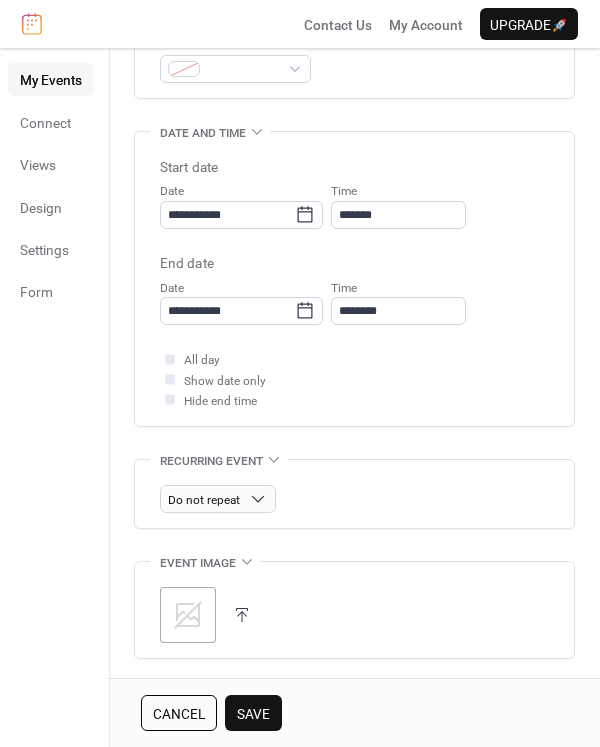 click 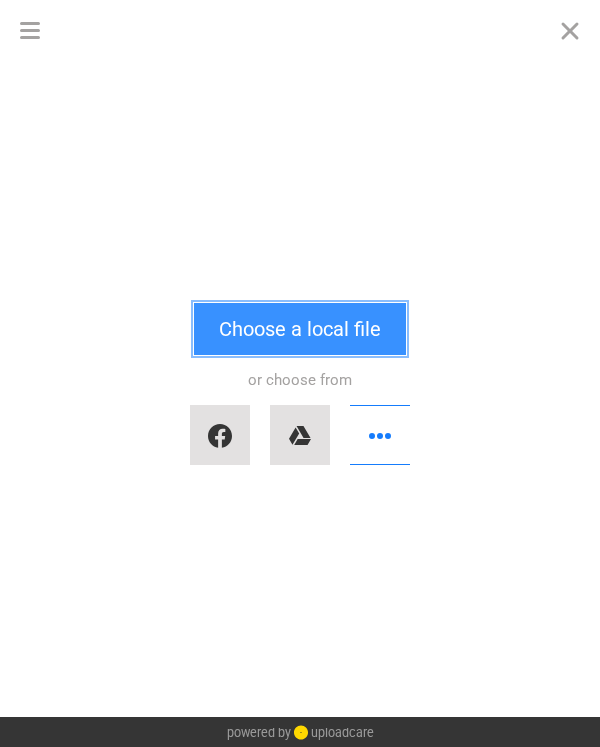 click on "Choose a local file" at bounding box center [300, 329] 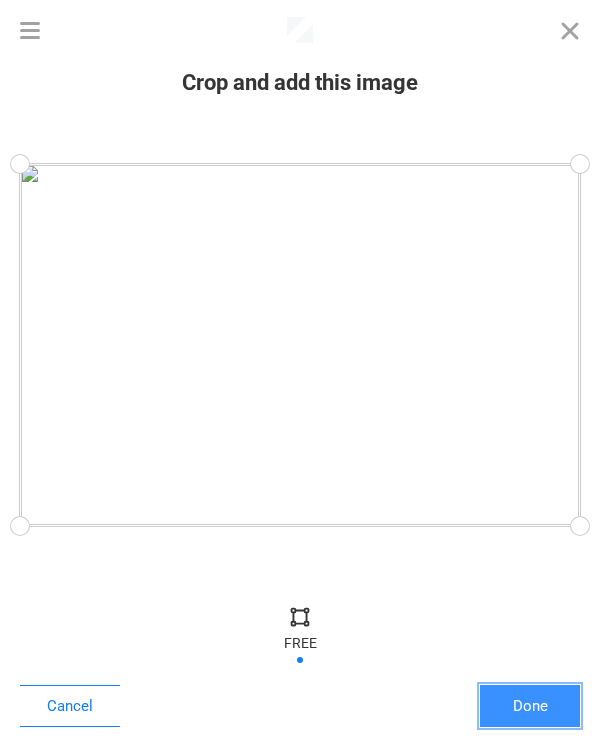 click on "Done" at bounding box center (530, 706) 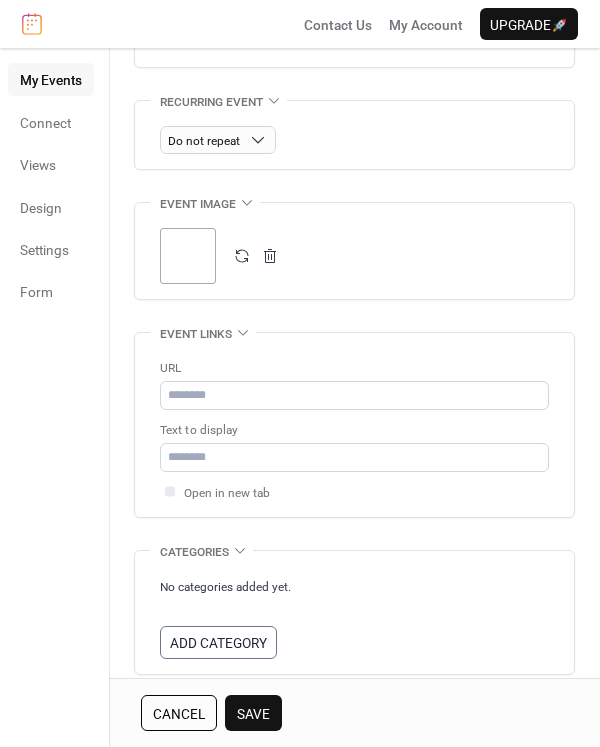 scroll, scrollTop: 1065, scrollLeft: 0, axis: vertical 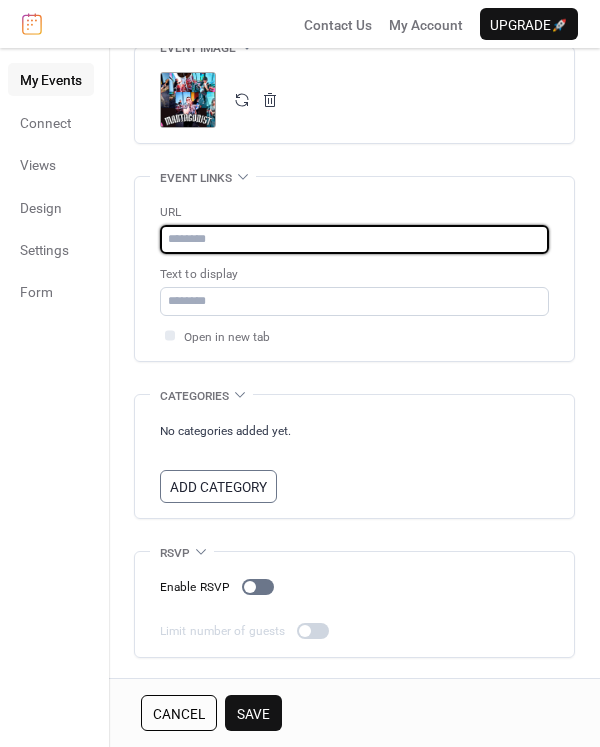 click at bounding box center (354, 239) 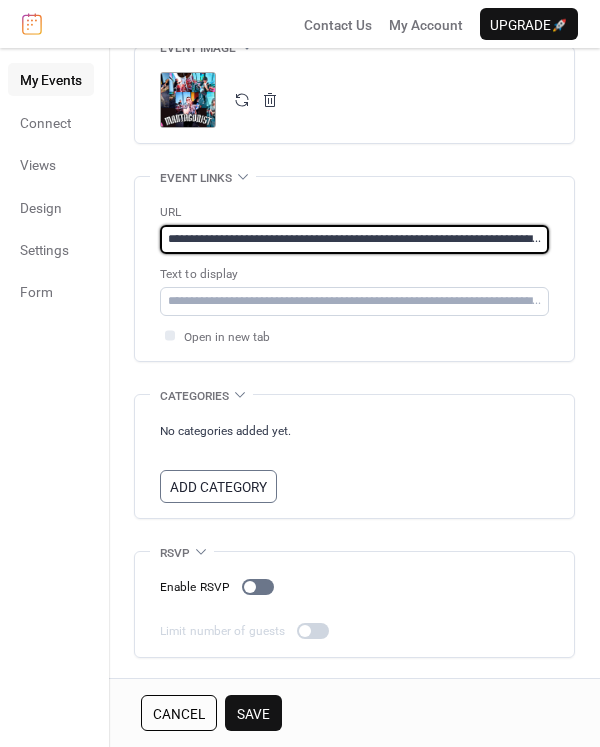 scroll, scrollTop: 0, scrollLeft: 132, axis: horizontal 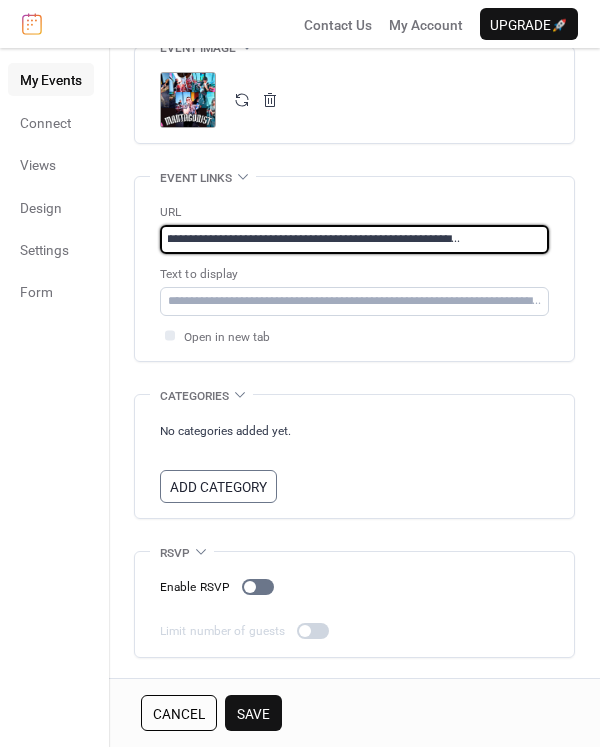 type on "**********" 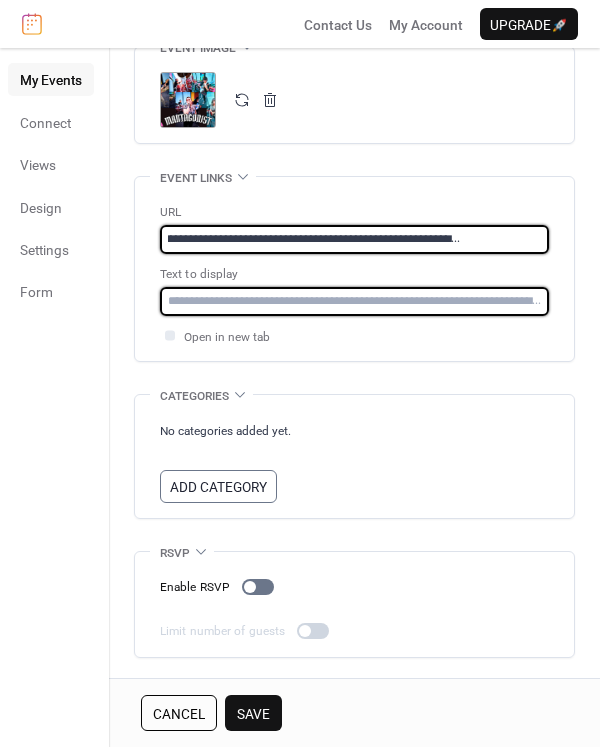 click at bounding box center (354, 301) 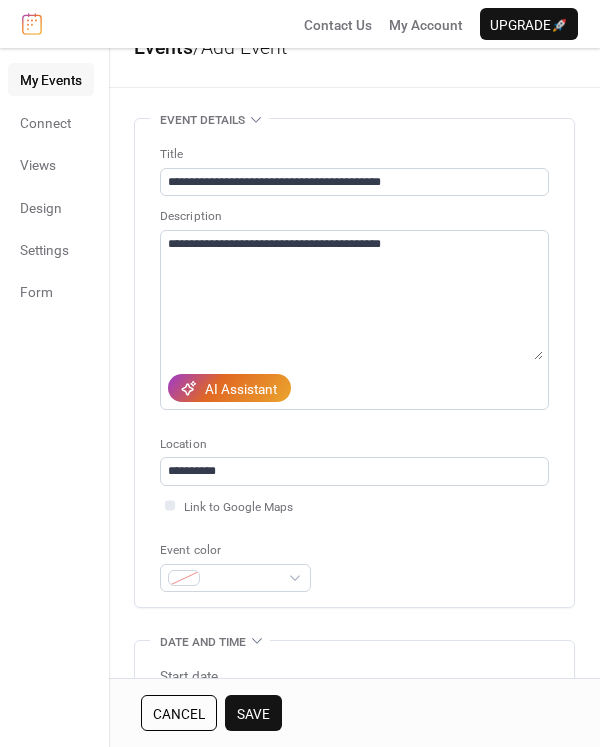 scroll, scrollTop: 0, scrollLeft: 0, axis: both 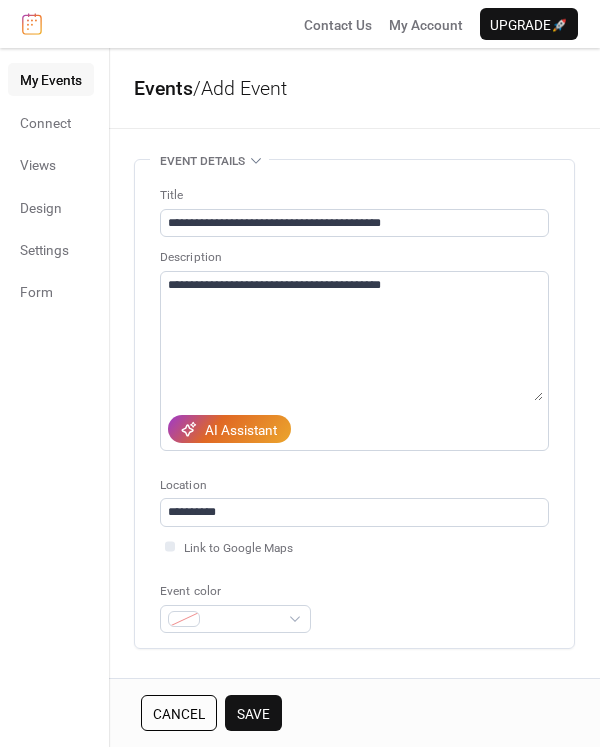 type on "**********" 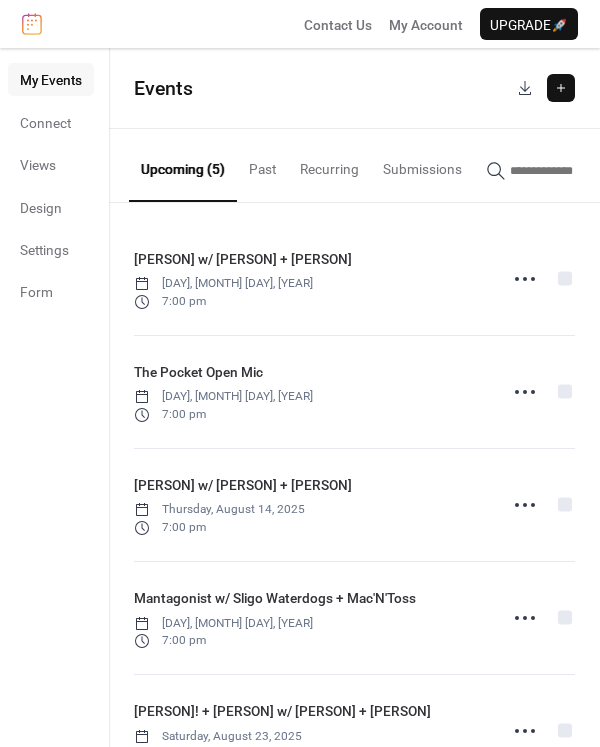 click at bounding box center [561, 88] 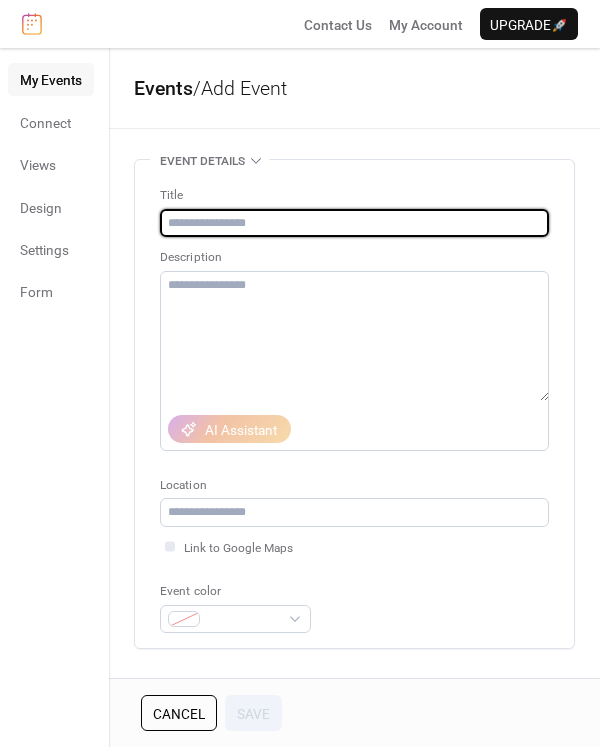 click at bounding box center [354, 223] 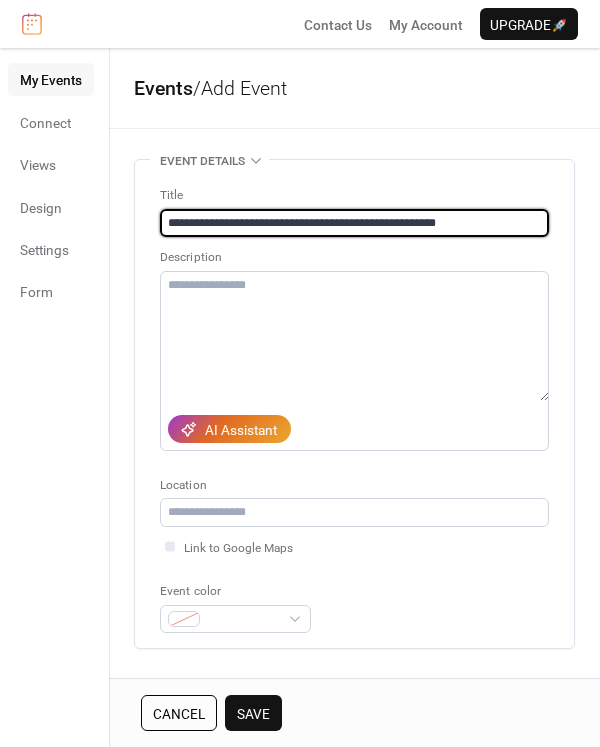type on "**********" 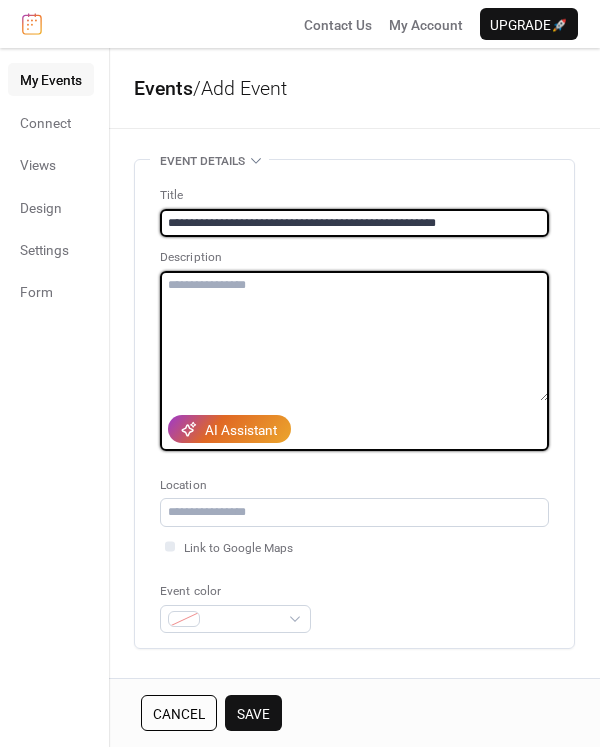click at bounding box center (354, 336) 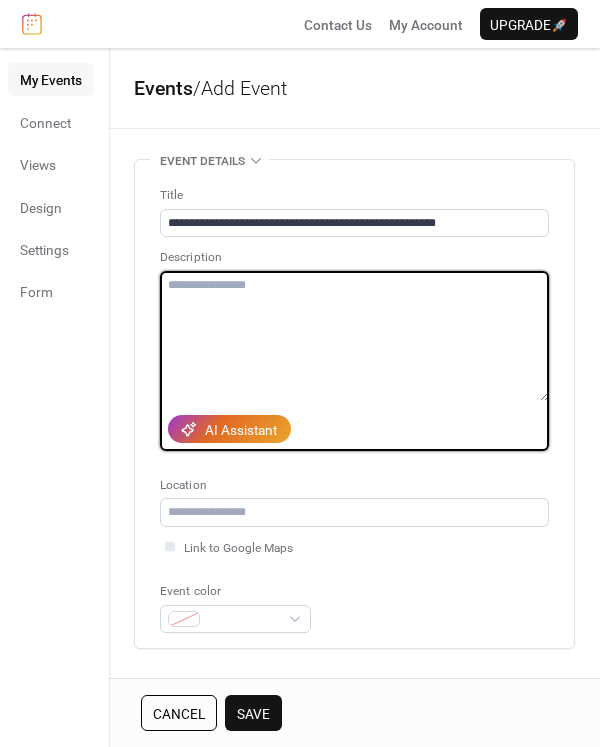 paste on "**********" 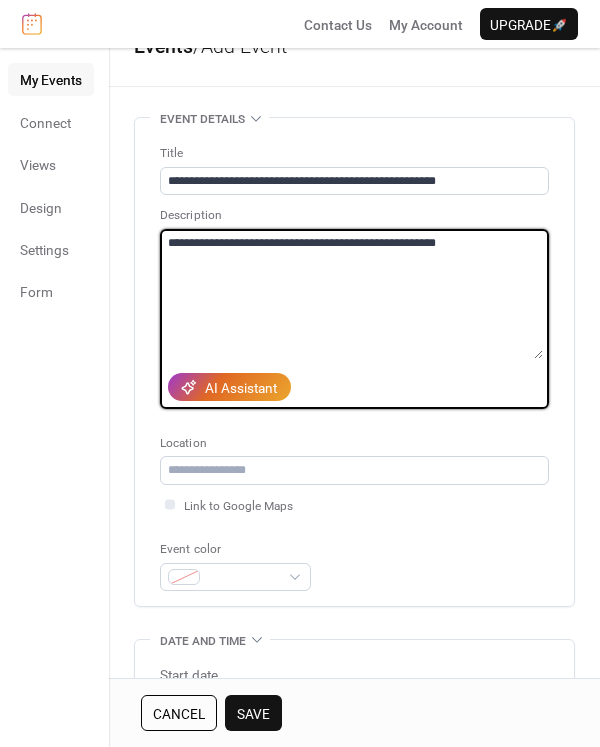 scroll, scrollTop: 43, scrollLeft: 0, axis: vertical 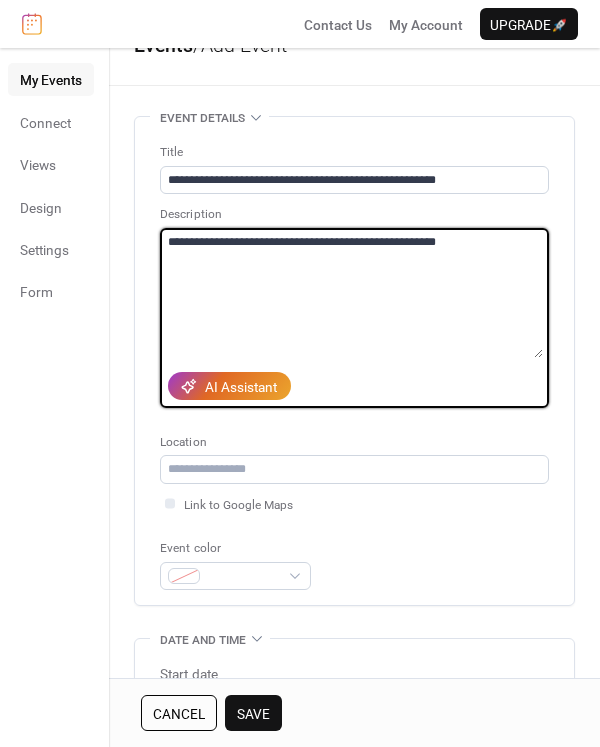 type on "**********" 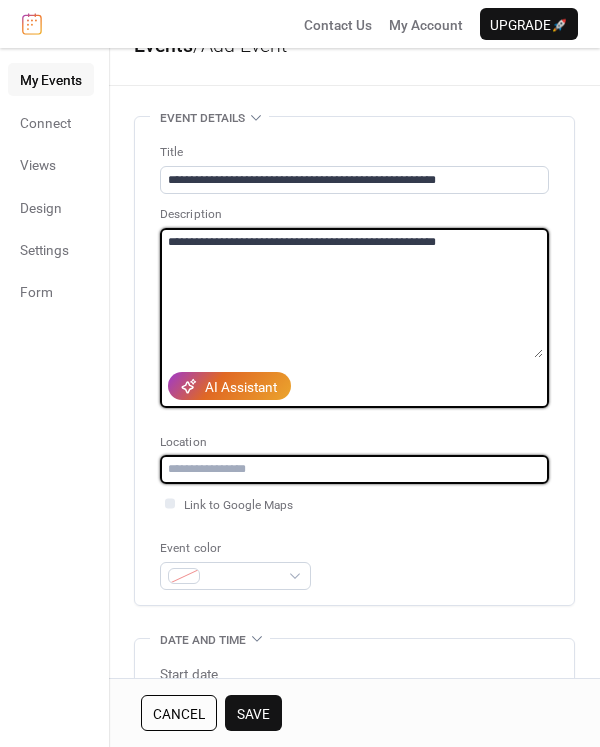 click at bounding box center (354, 469) 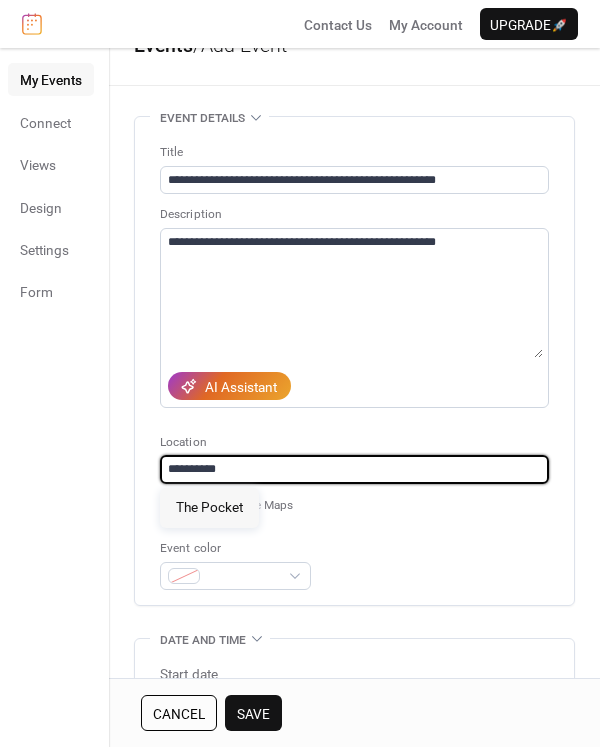 type on "**********" 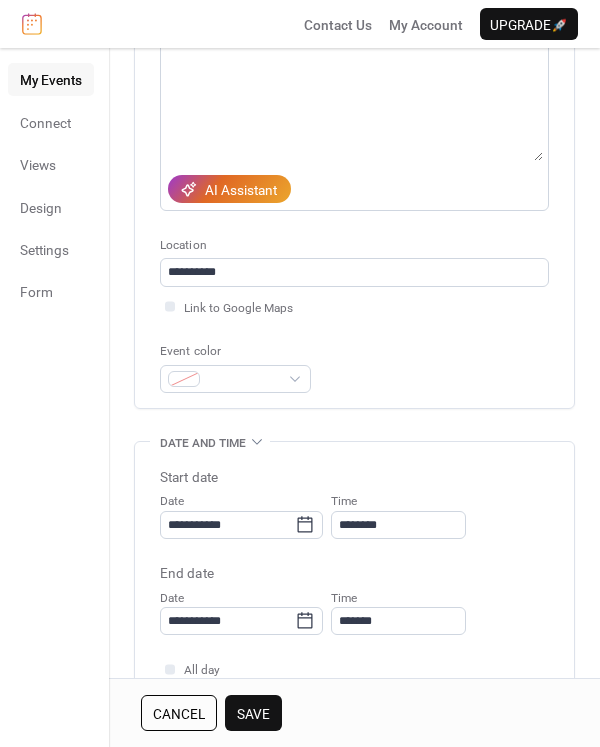 scroll, scrollTop: 279, scrollLeft: 0, axis: vertical 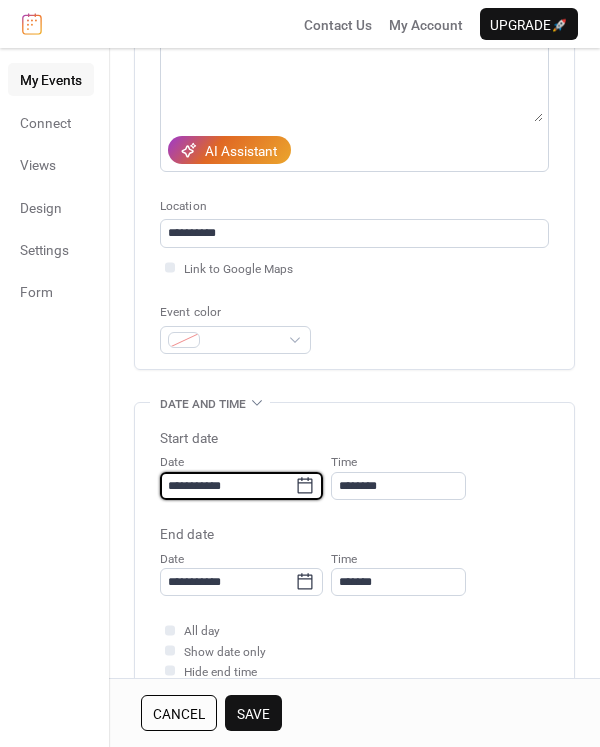 click on "**********" at bounding box center (227, 486) 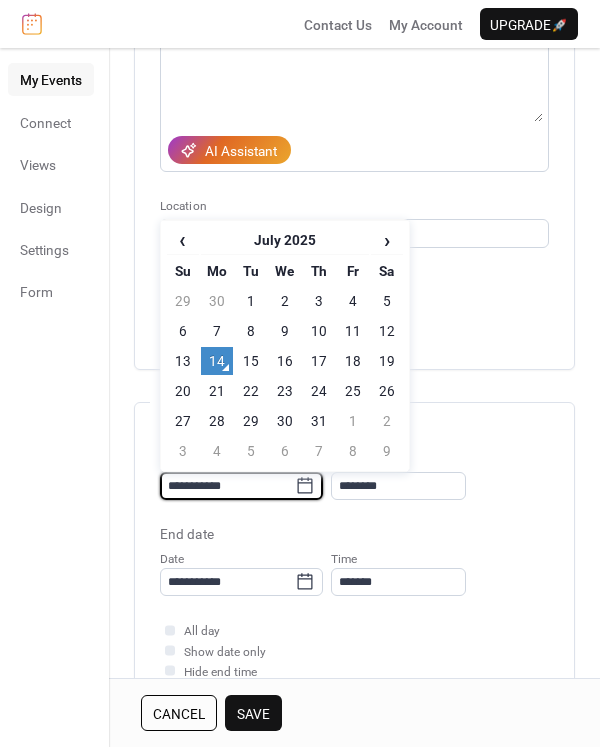 click on "›" at bounding box center (387, 240) 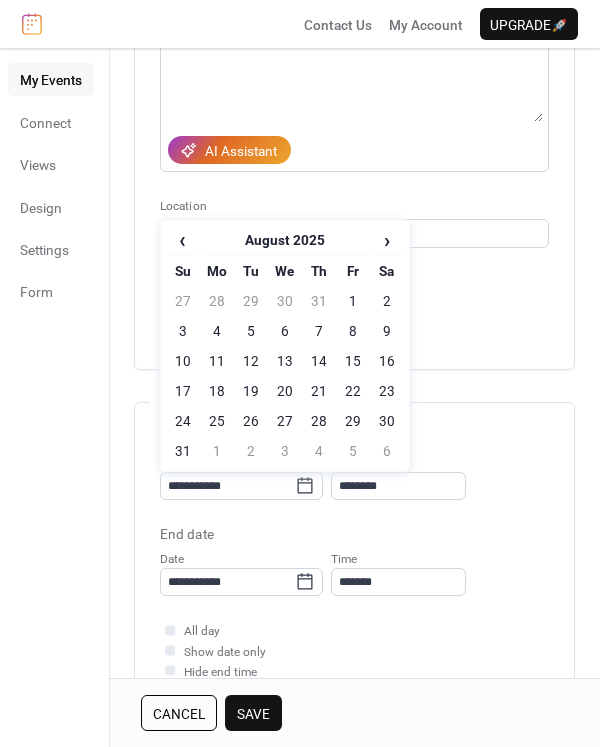click on "16" at bounding box center [387, 361] 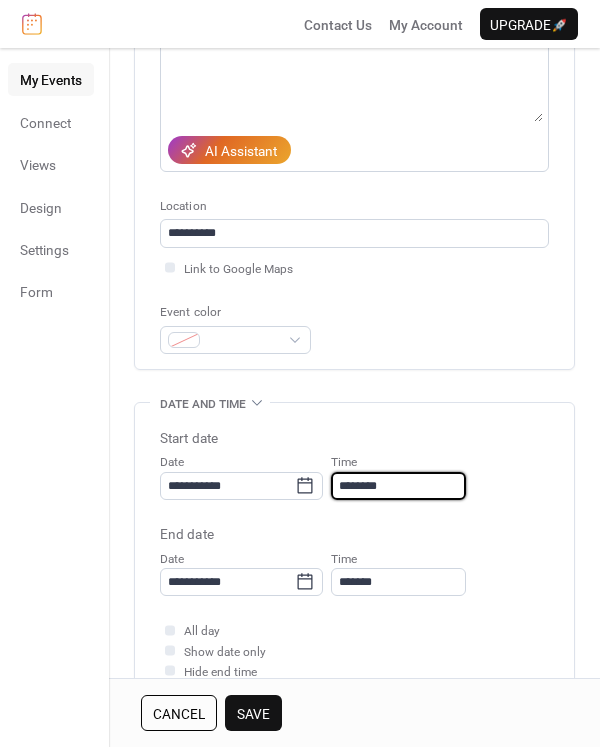 click on "********" at bounding box center [398, 486] 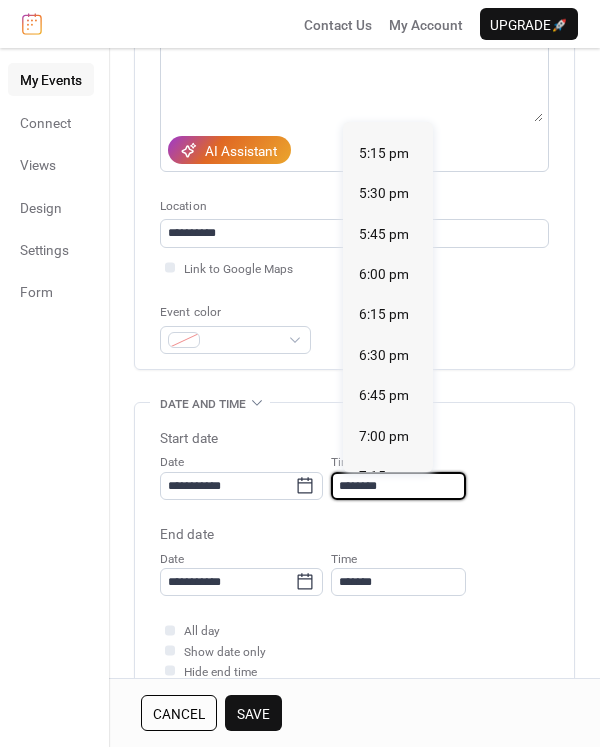 scroll, scrollTop: 2840, scrollLeft: 0, axis: vertical 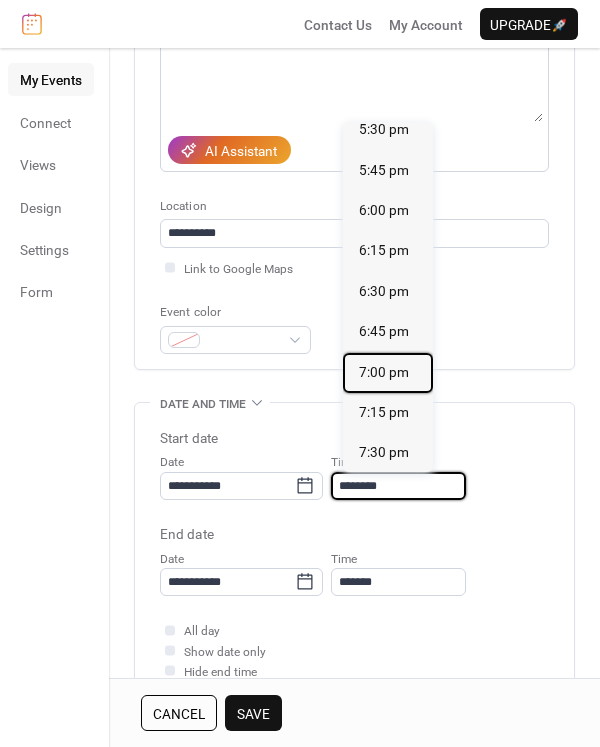 click on "7:00 pm" at bounding box center (388, 373) 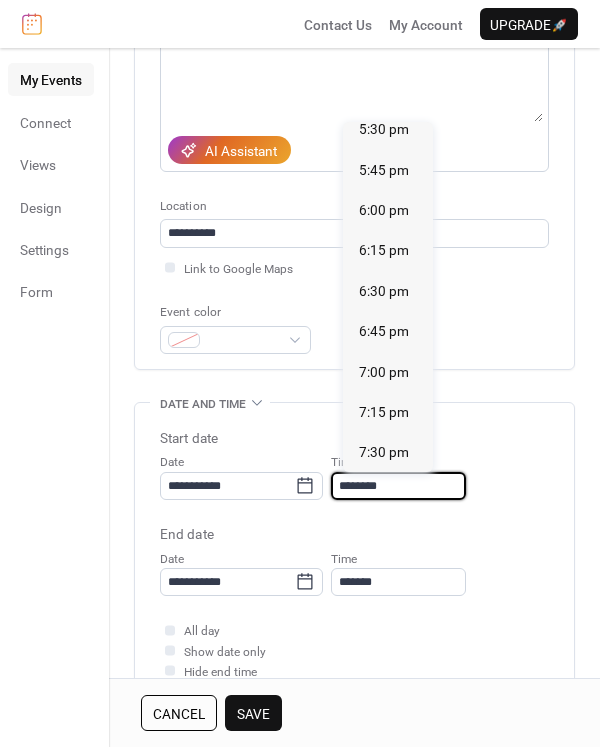 type on "*******" 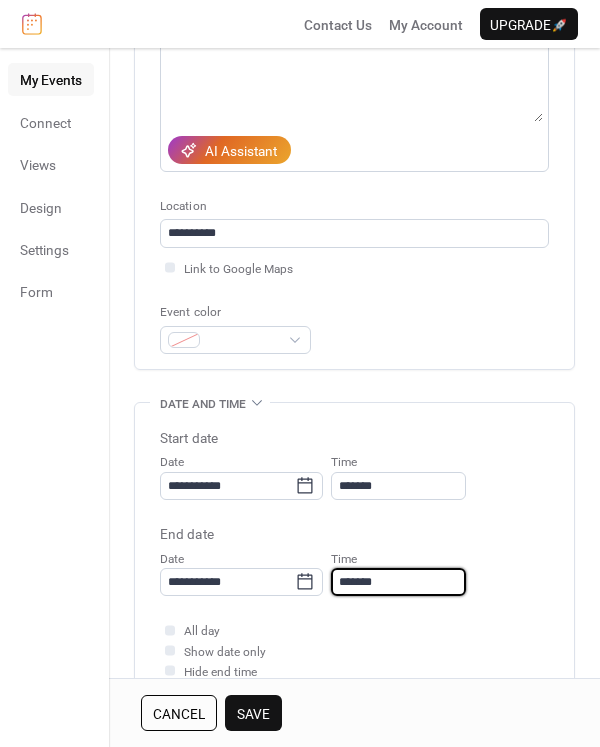 click on "*******" at bounding box center [398, 582] 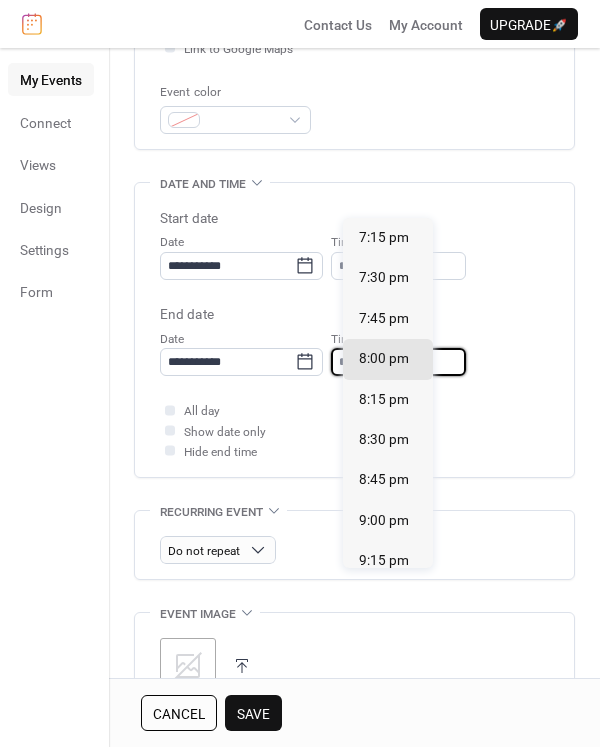 scroll, scrollTop: 501, scrollLeft: 0, axis: vertical 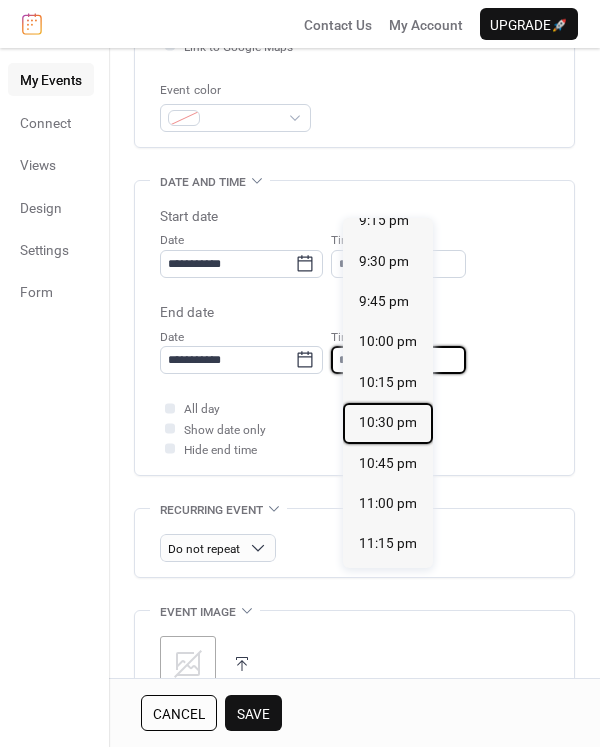click on "10:30 pm" at bounding box center (388, 422) 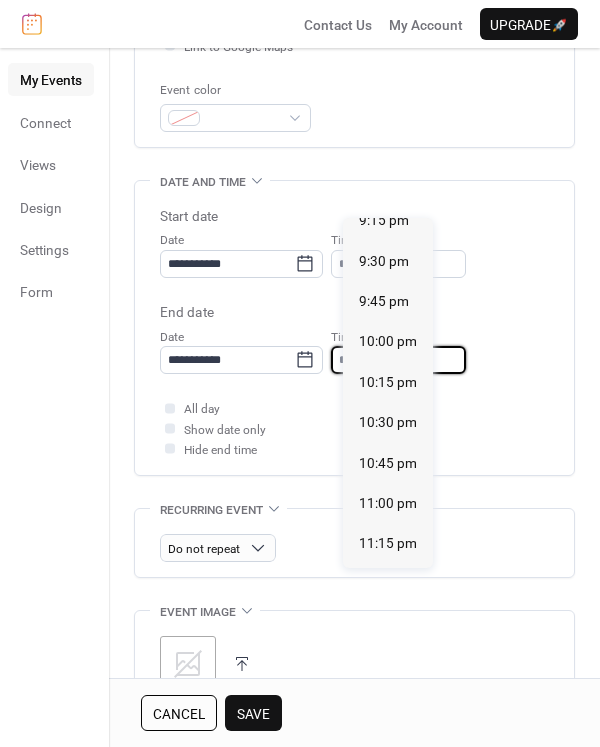type on "********" 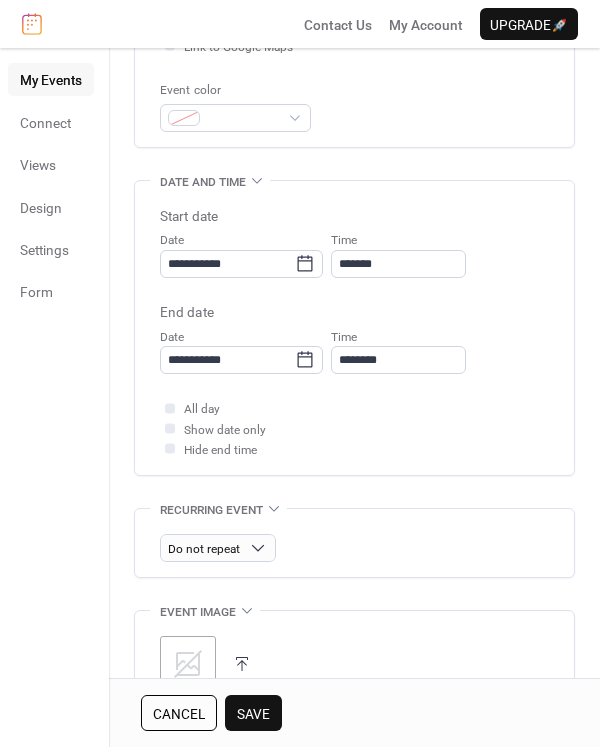 scroll, scrollTop: 751, scrollLeft: 0, axis: vertical 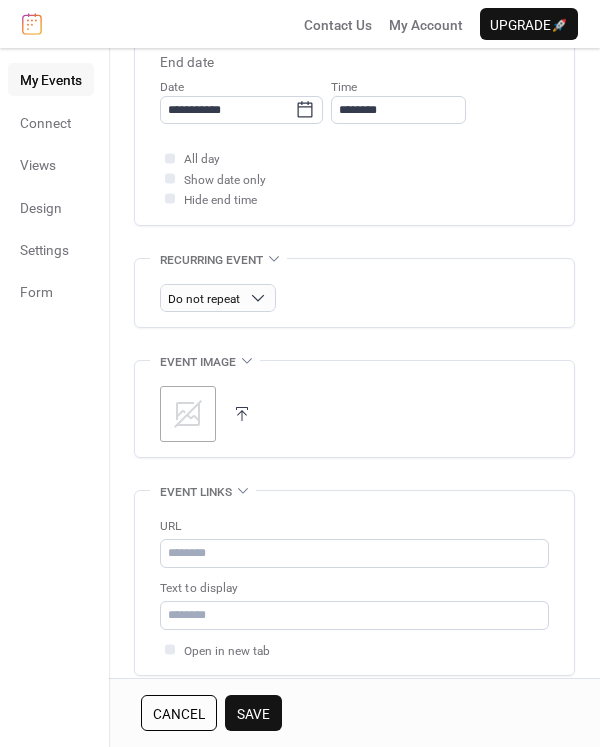 click 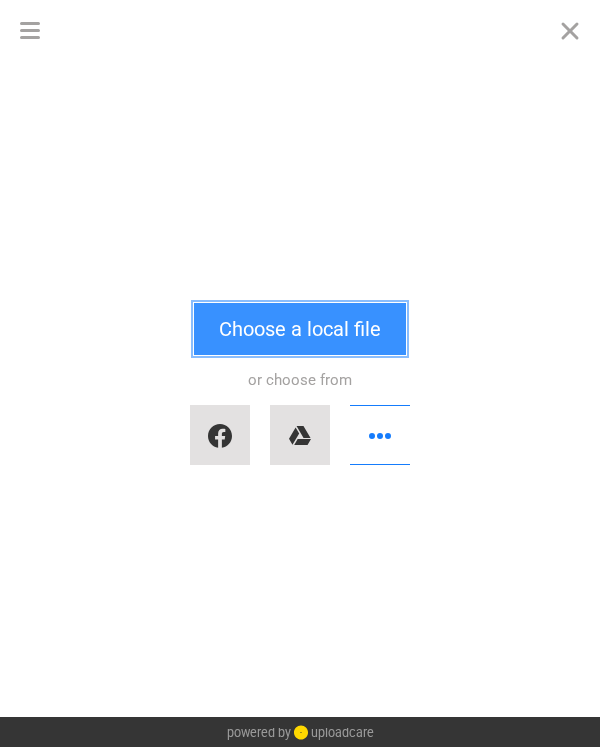 click on "Choose a local file" at bounding box center [300, 329] 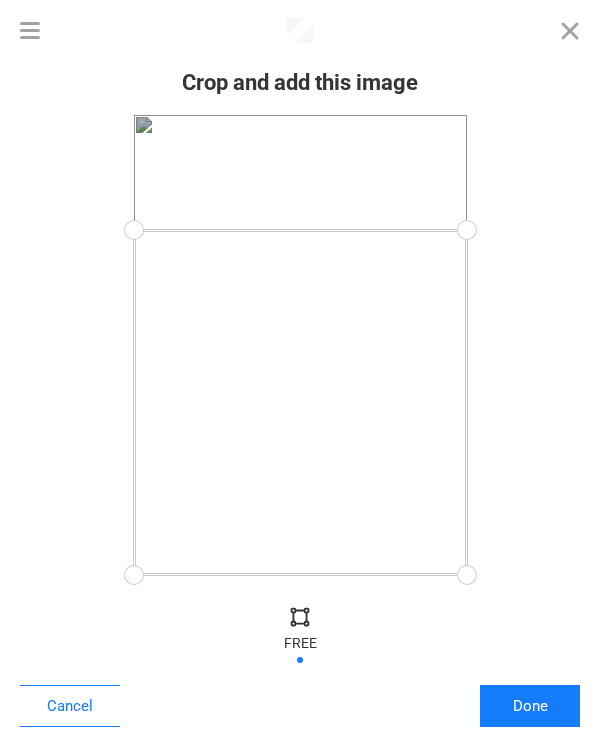 drag, startPoint x: 464, startPoint y: 115, endPoint x: 486, endPoint y: 230, distance: 117.08544 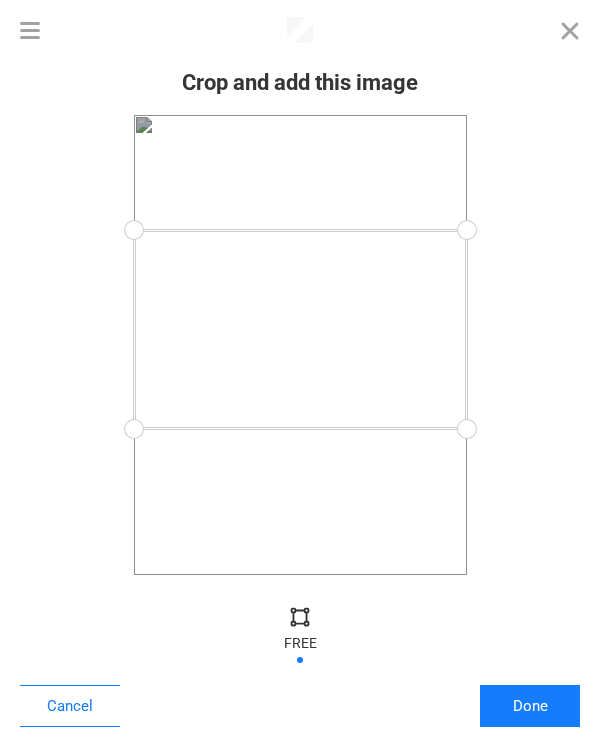 drag, startPoint x: 471, startPoint y: 576, endPoint x: 507, endPoint y: 429, distance: 151.34398 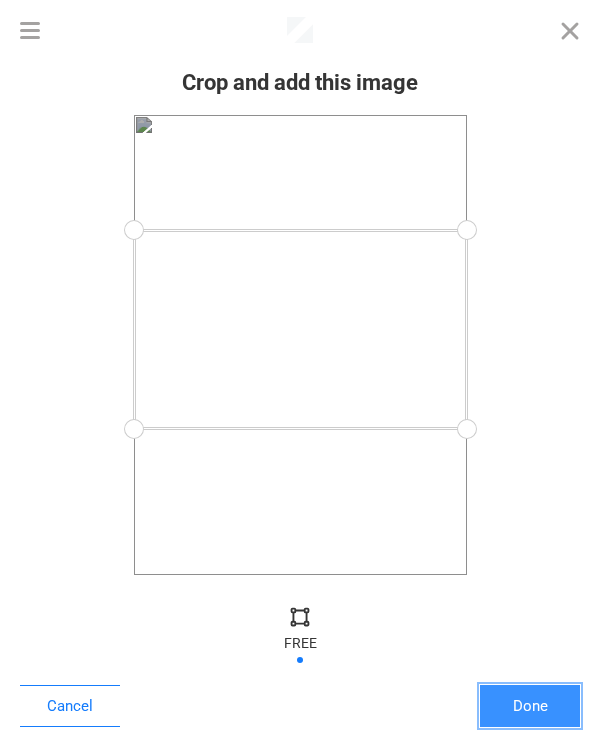 click on "Done" at bounding box center (530, 706) 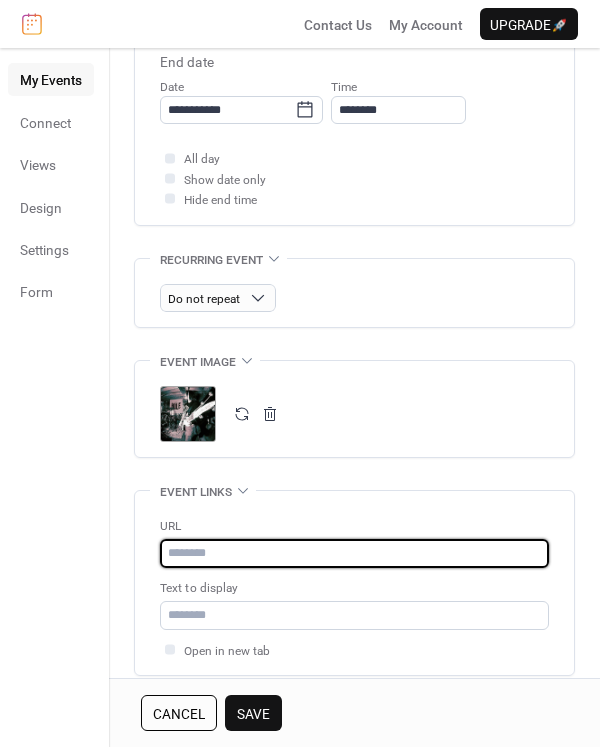 click at bounding box center (354, 553) 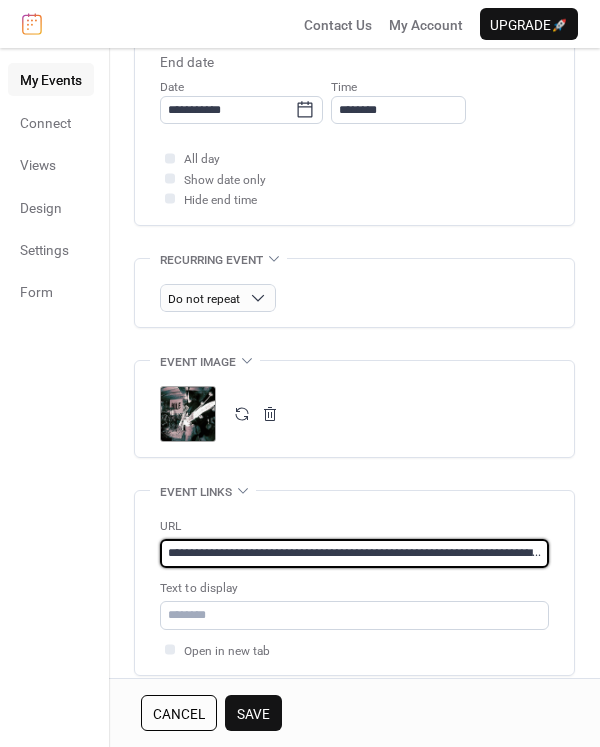 scroll, scrollTop: 0, scrollLeft: 177, axis: horizontal 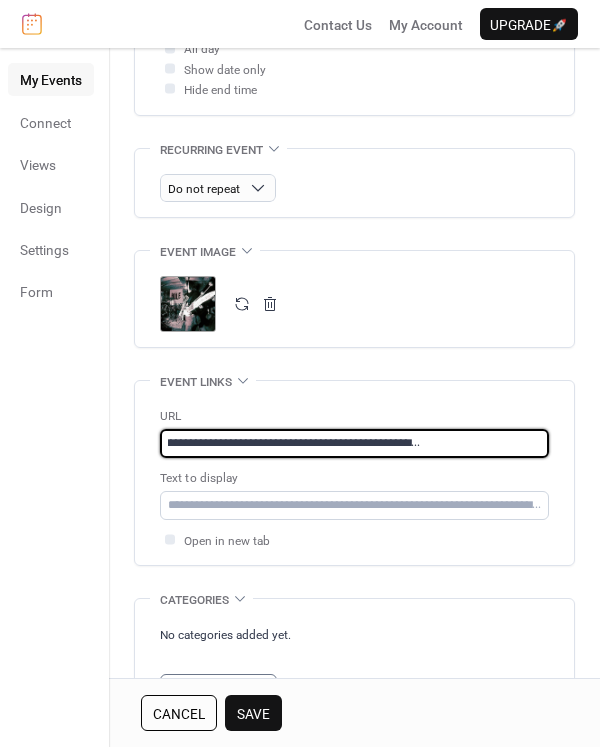 type on "**********" 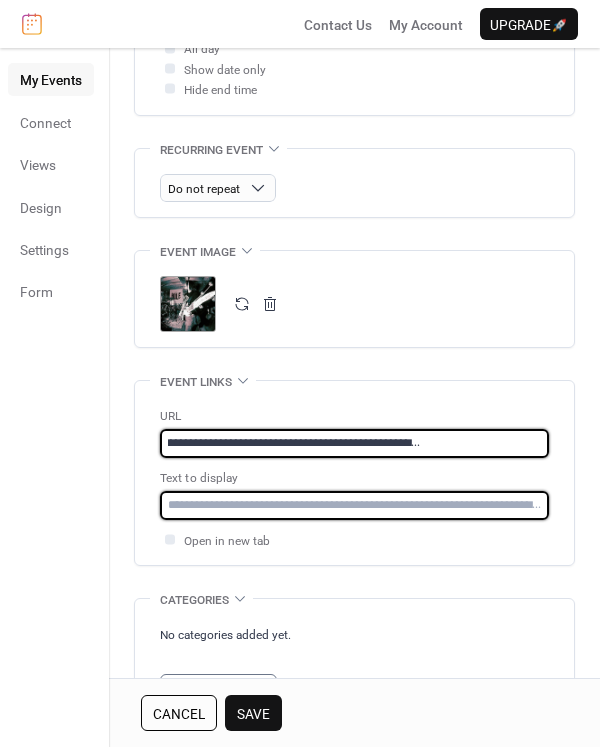 click at bounding box center [354, 505] 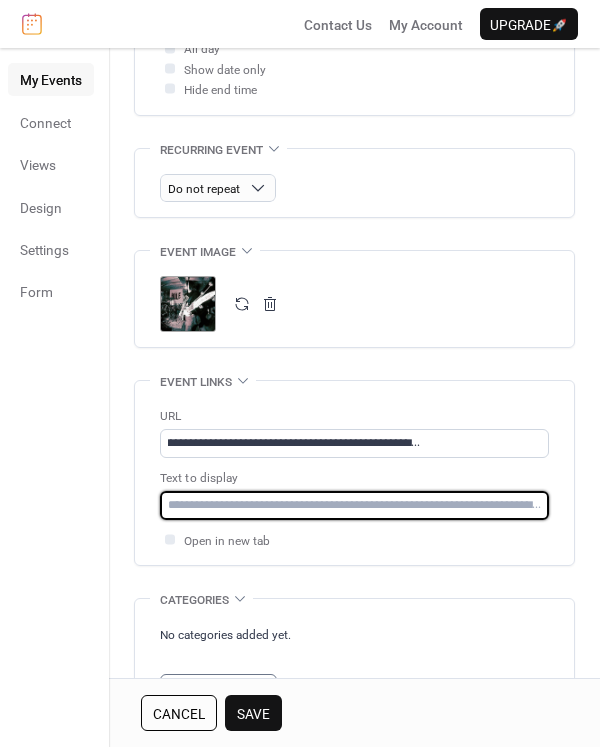 scroll, scrollTop: 0, scrollLeft: 0, axis: both 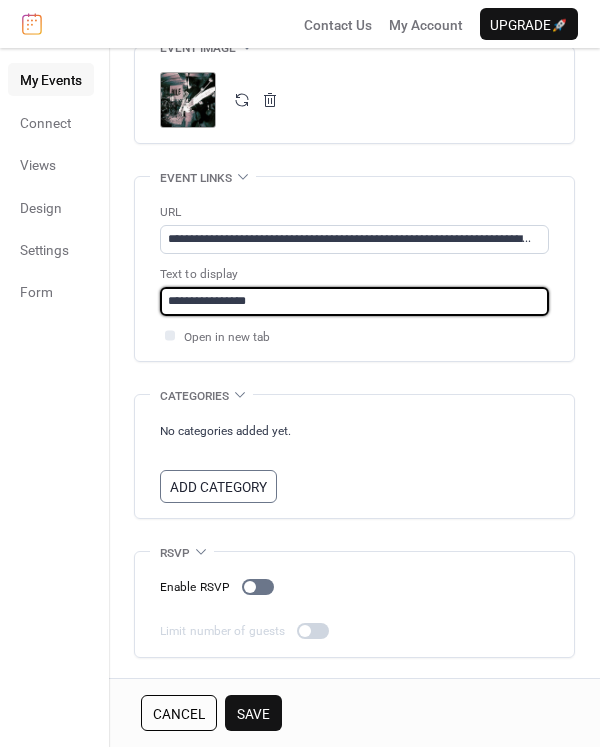 type on "**********" 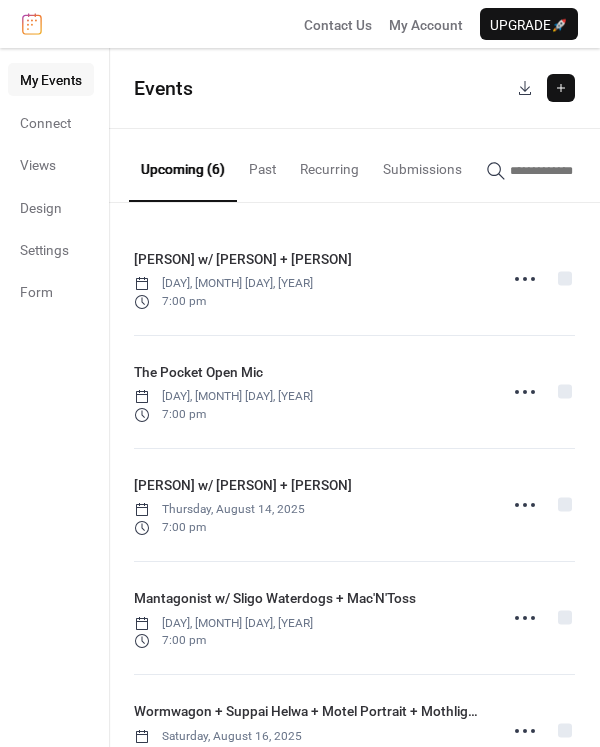 scroll, scrollTop: 180, scrollLeft: 0, axis: vertical 